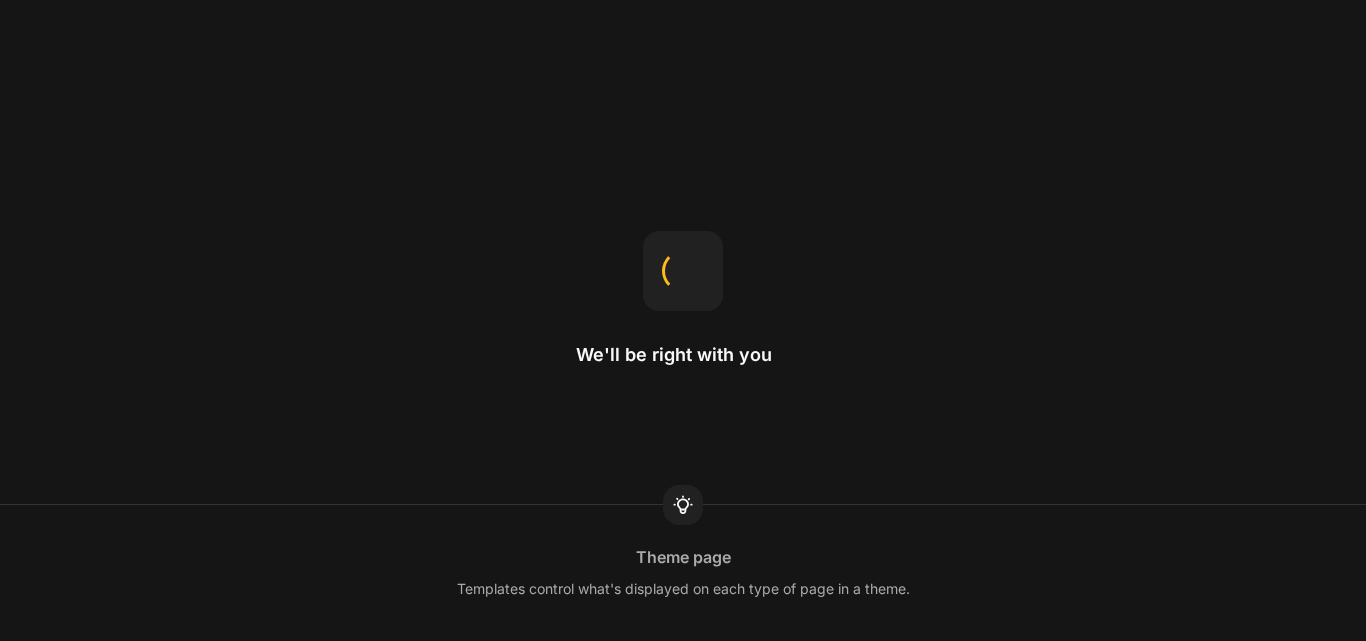scroll, scrollTop: 0, scrollLeft: 0, axis: both 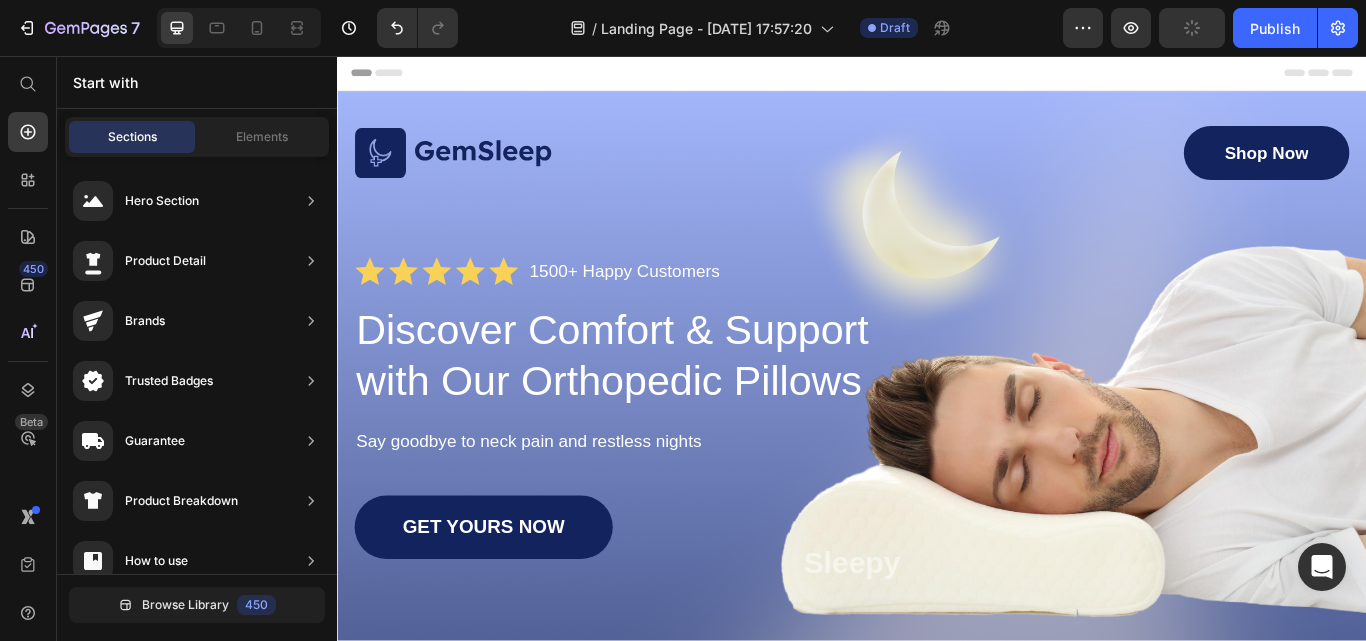 click on "Header" at bounding box center (937, 76) 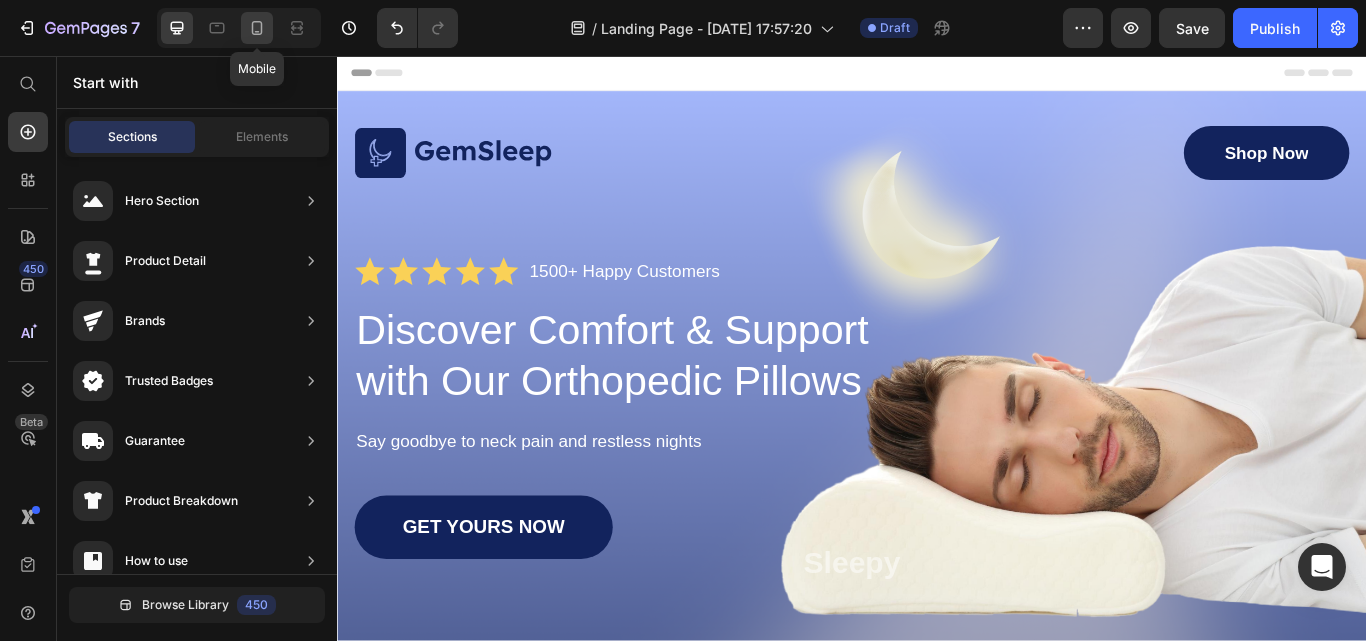 click 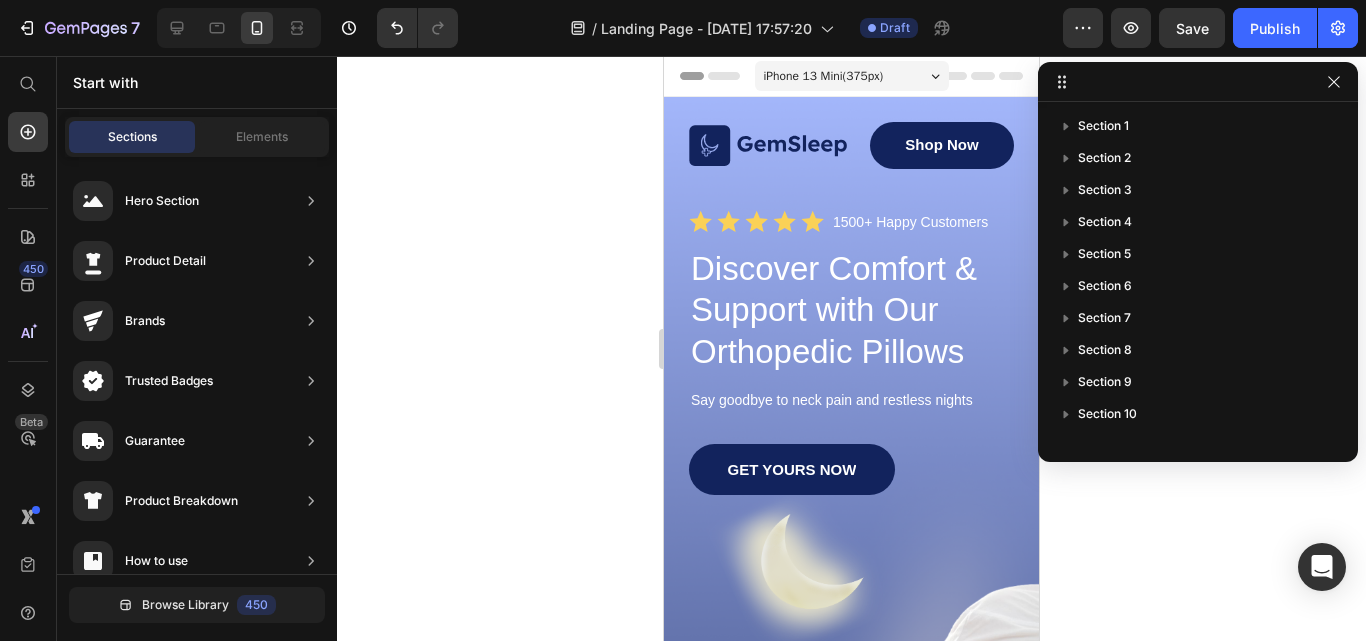drag, startPoint x: 1314, startPoint y: 217, endPoint x: 1034, endPoint y: 448, distance: 362.98898 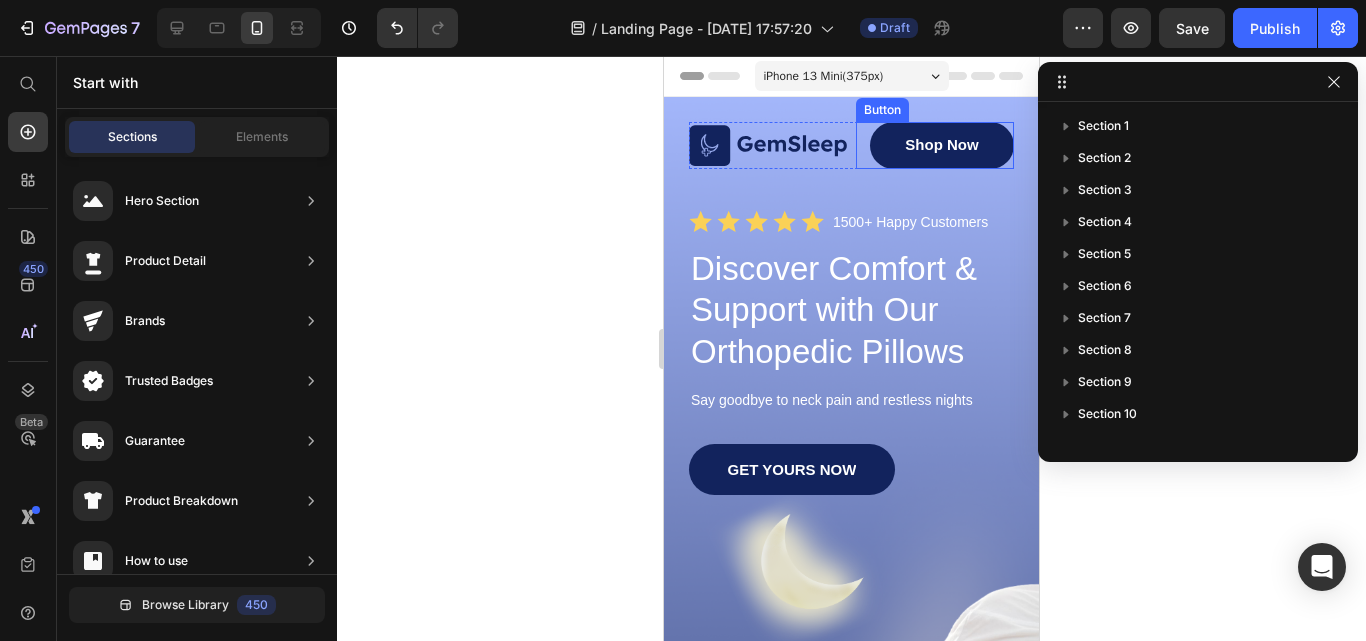 click on "Shop Now" at bounding box center (942, 145) 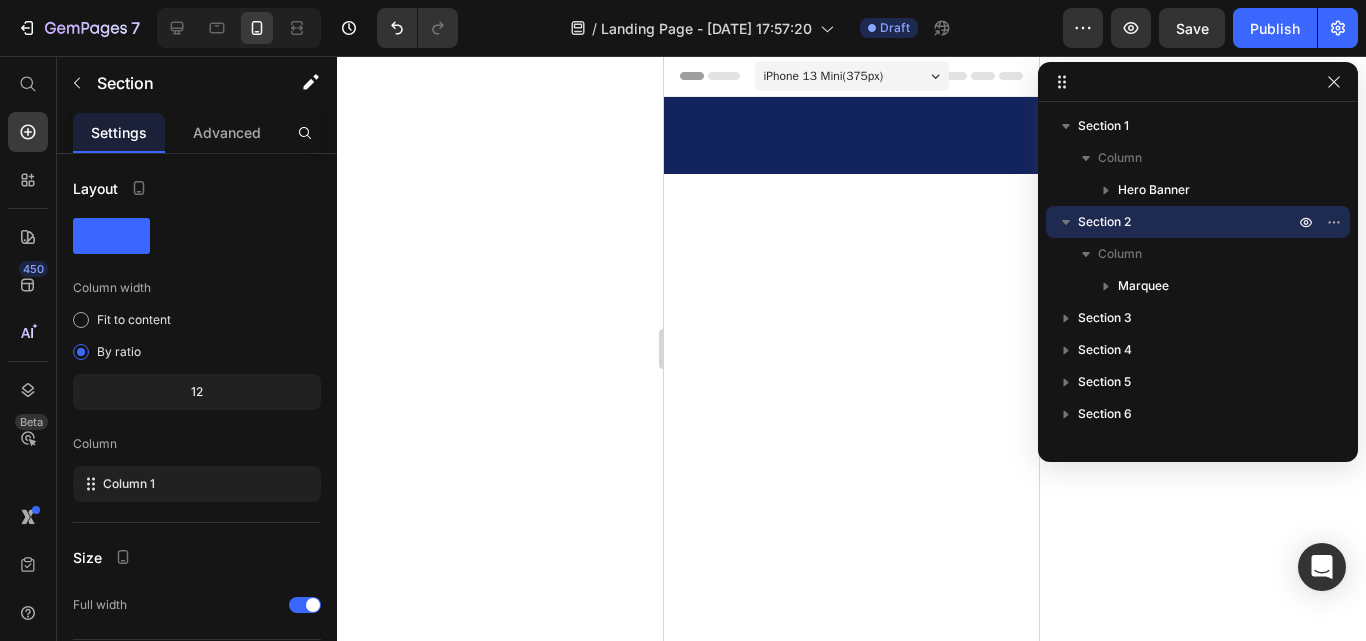 click at bounding box center [851, 135] 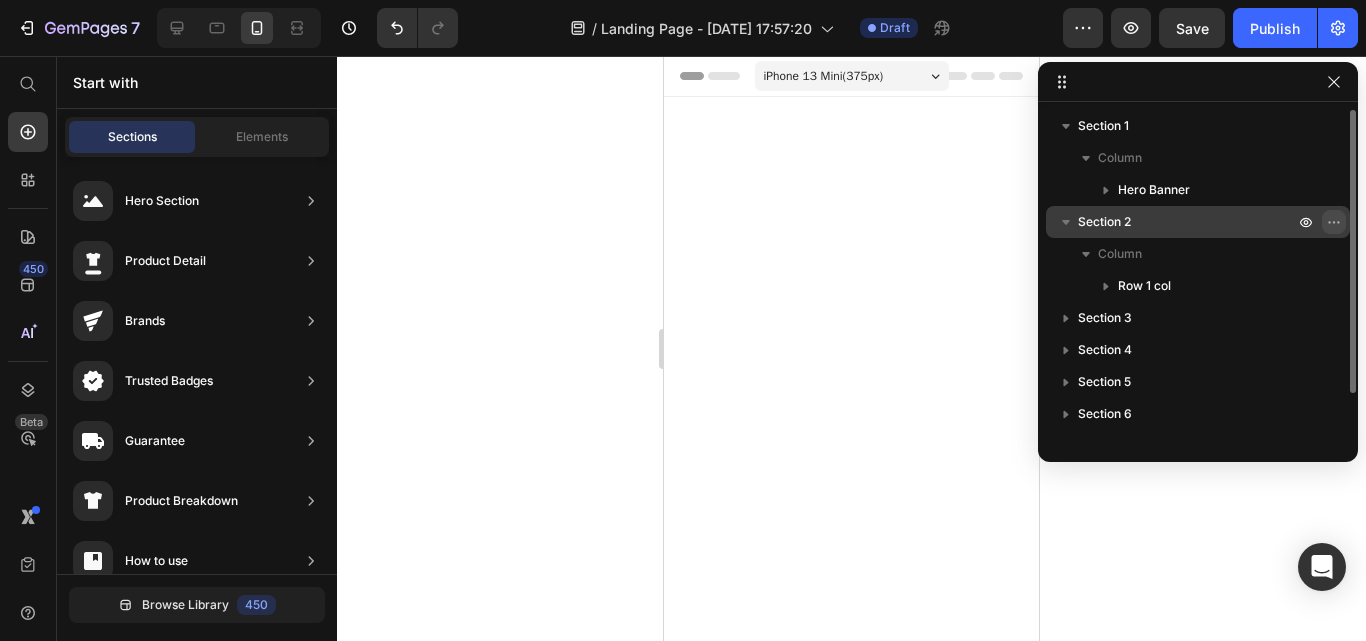 click 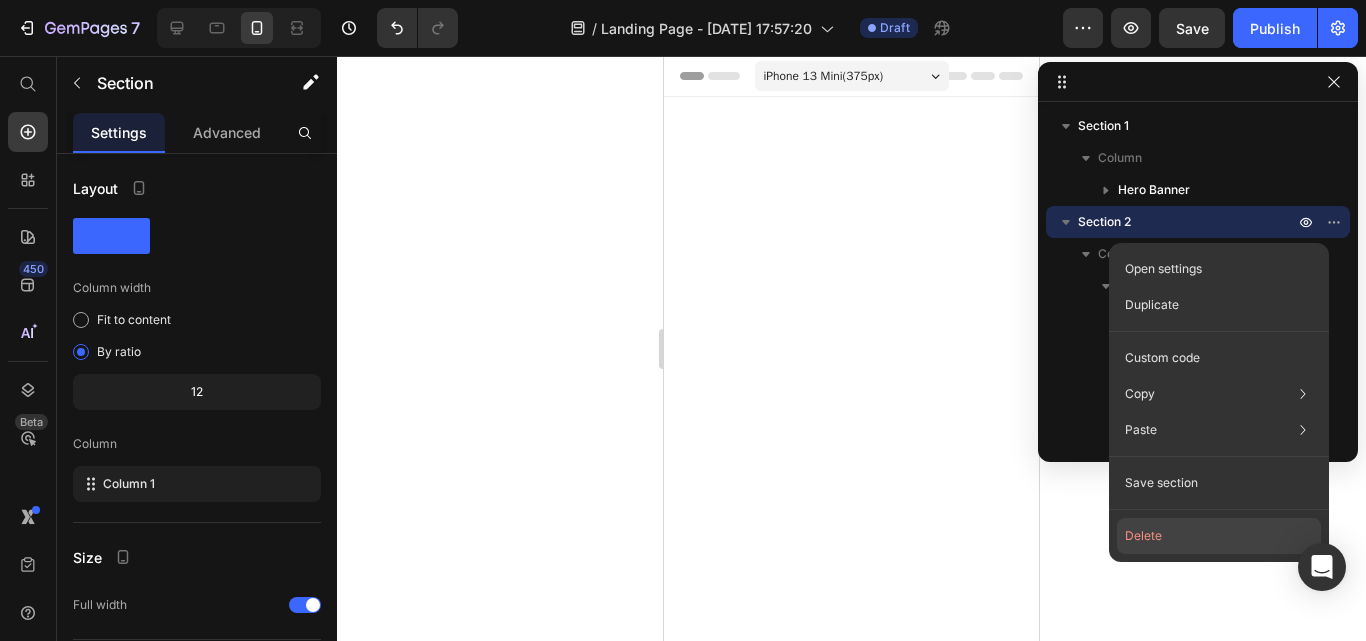 click on "Delete" 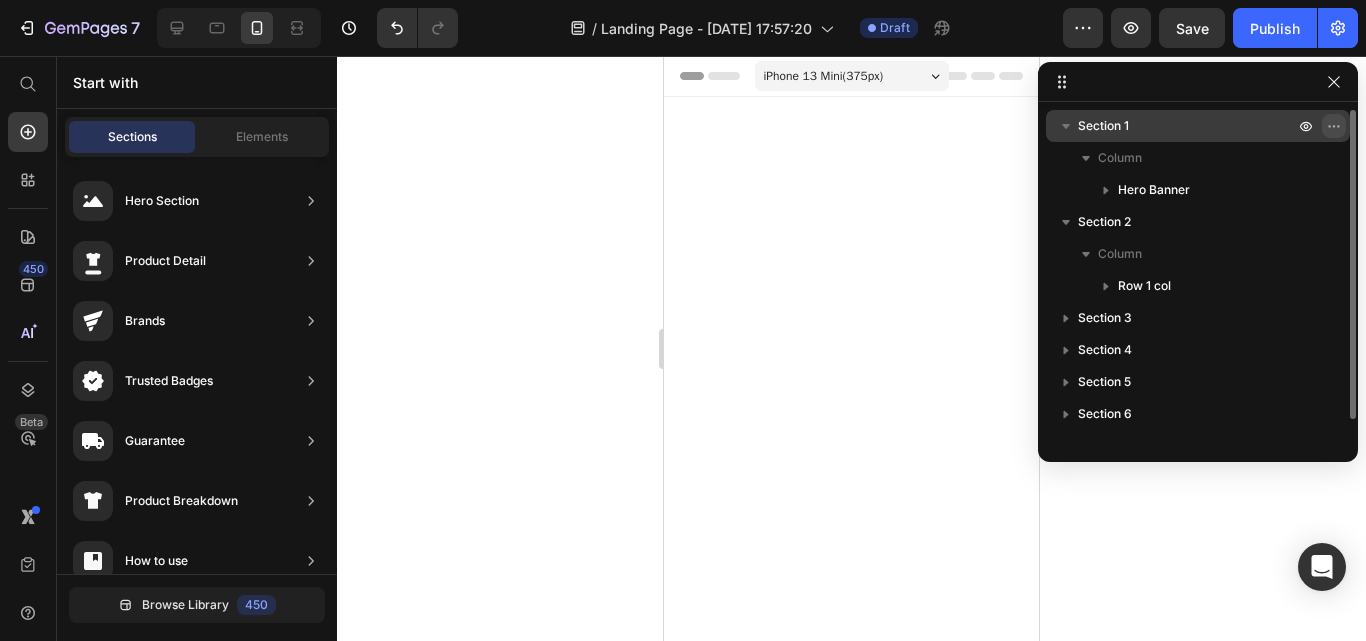 click 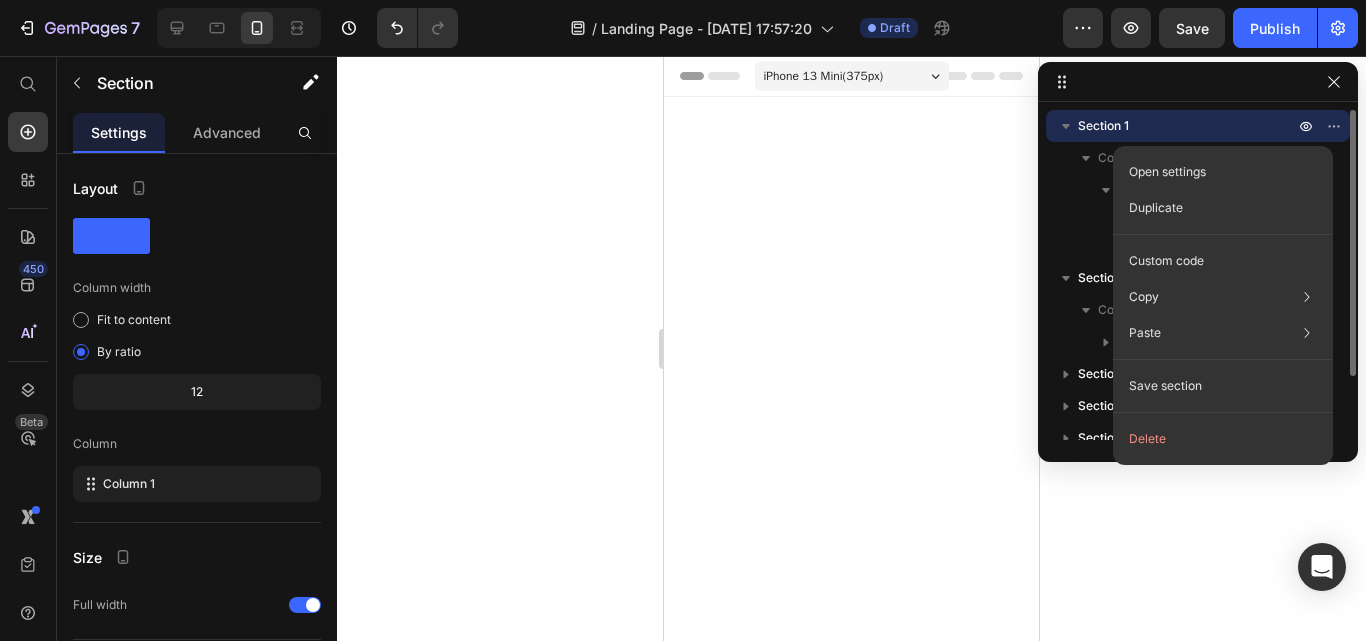 click on "Section 1" at bounding box center [1198, 126] 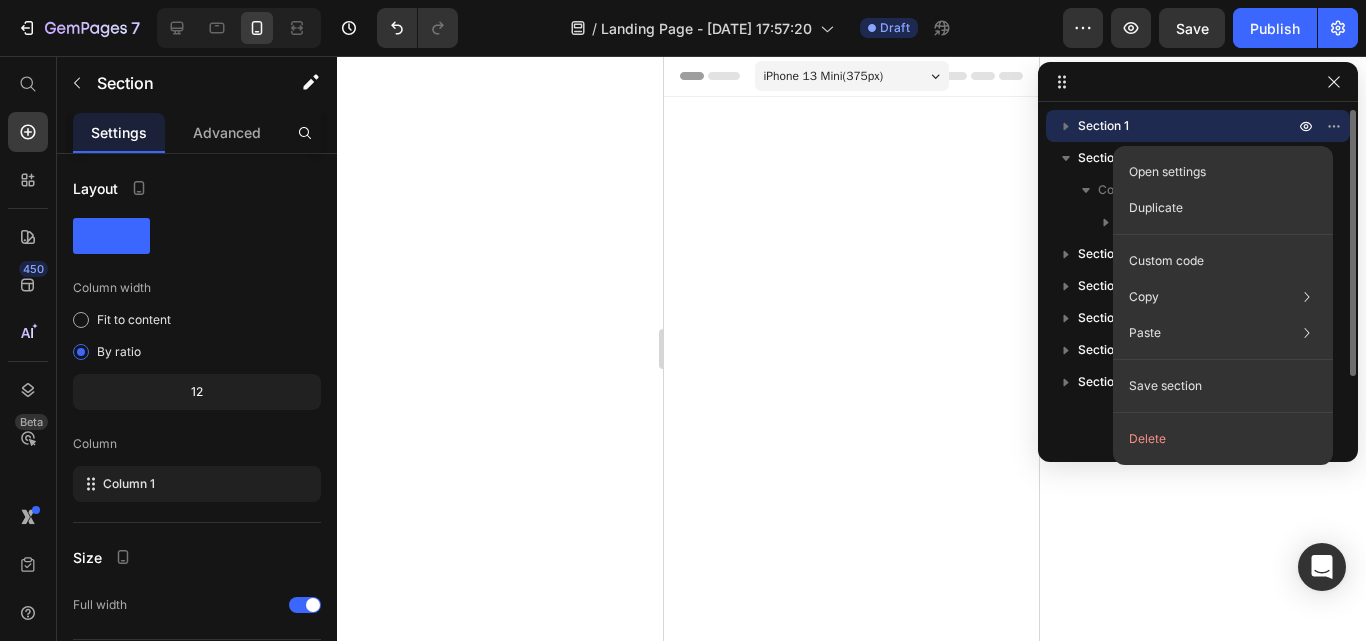 click on "Section 1" at bounding box center [1188, 126] 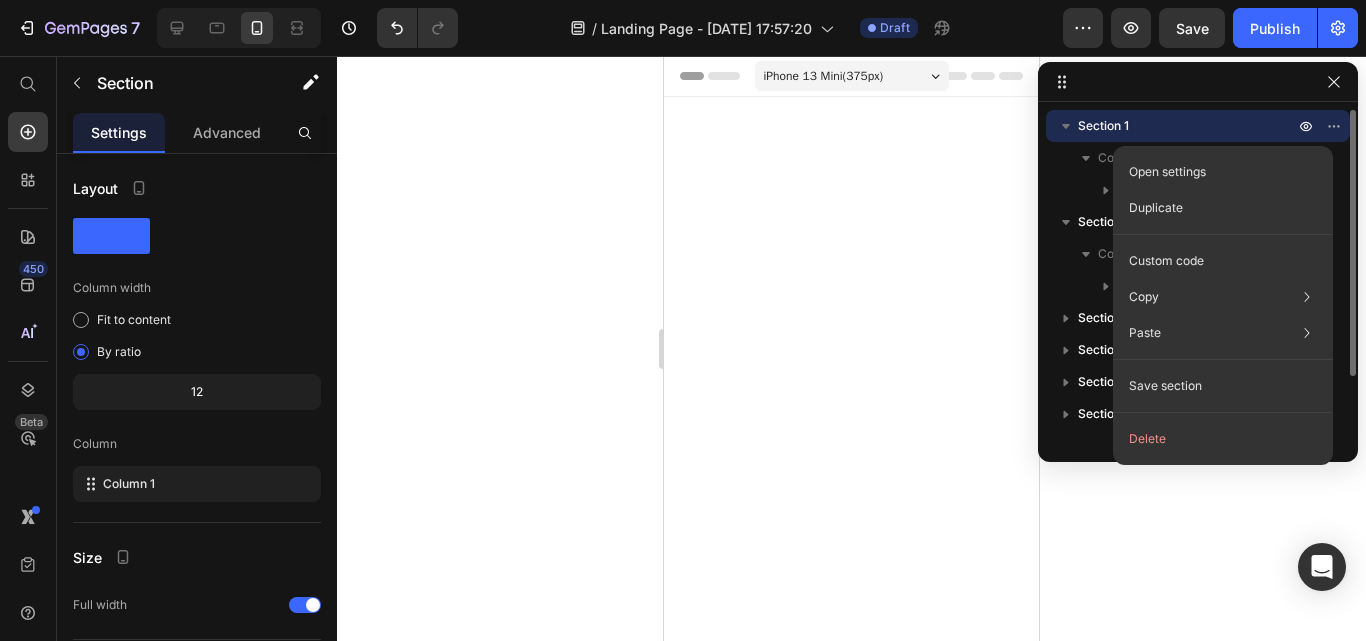 click on "Section 1" at bounding box center [1188, 126] 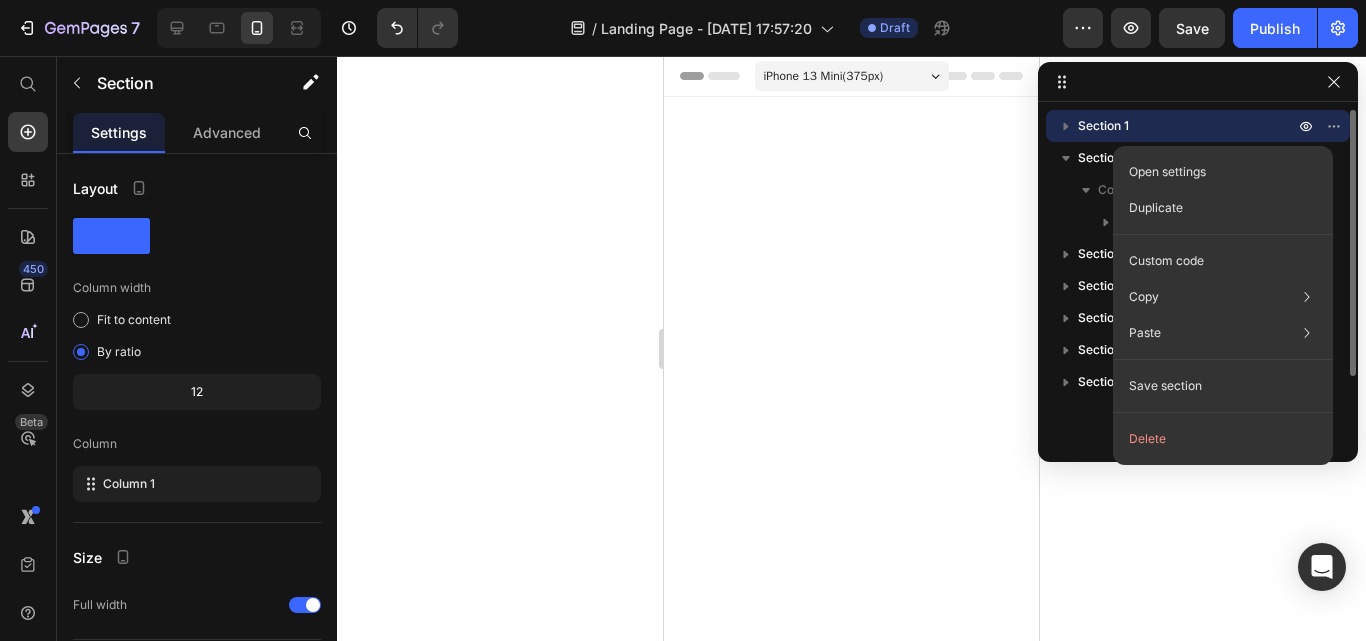 click on "Section 1" at bounding box center (1188, 126) 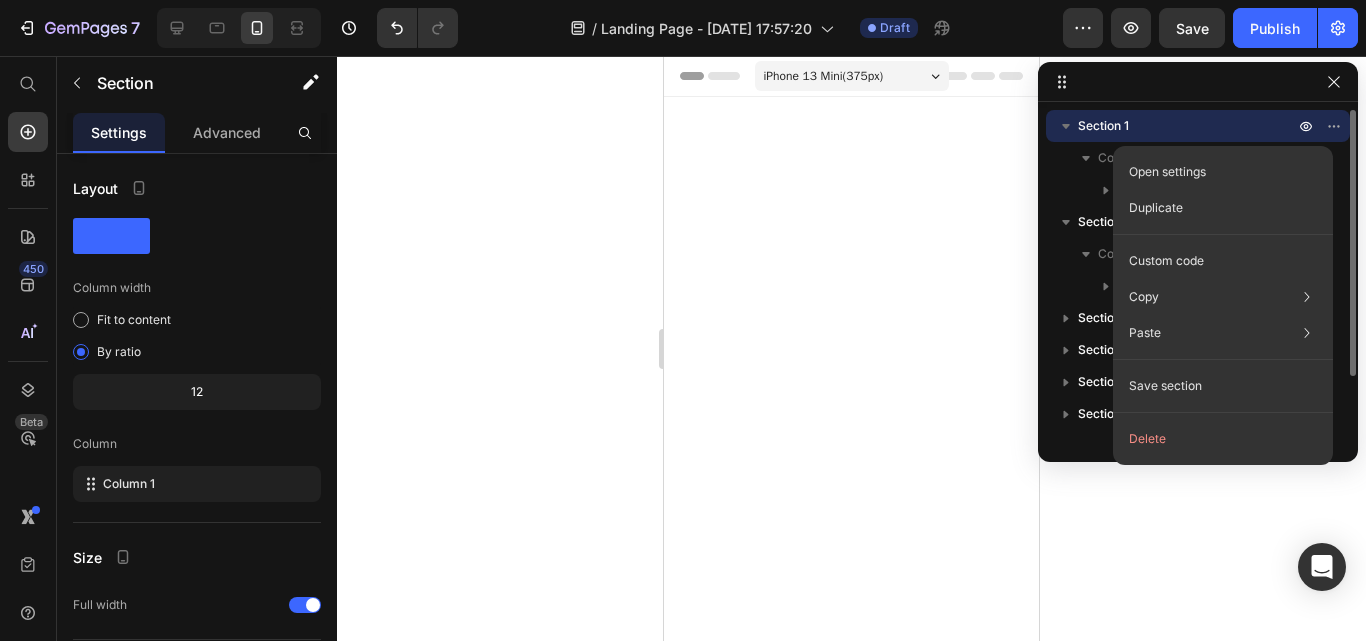 click on "Section 1" at bounding box center [1188, 126] 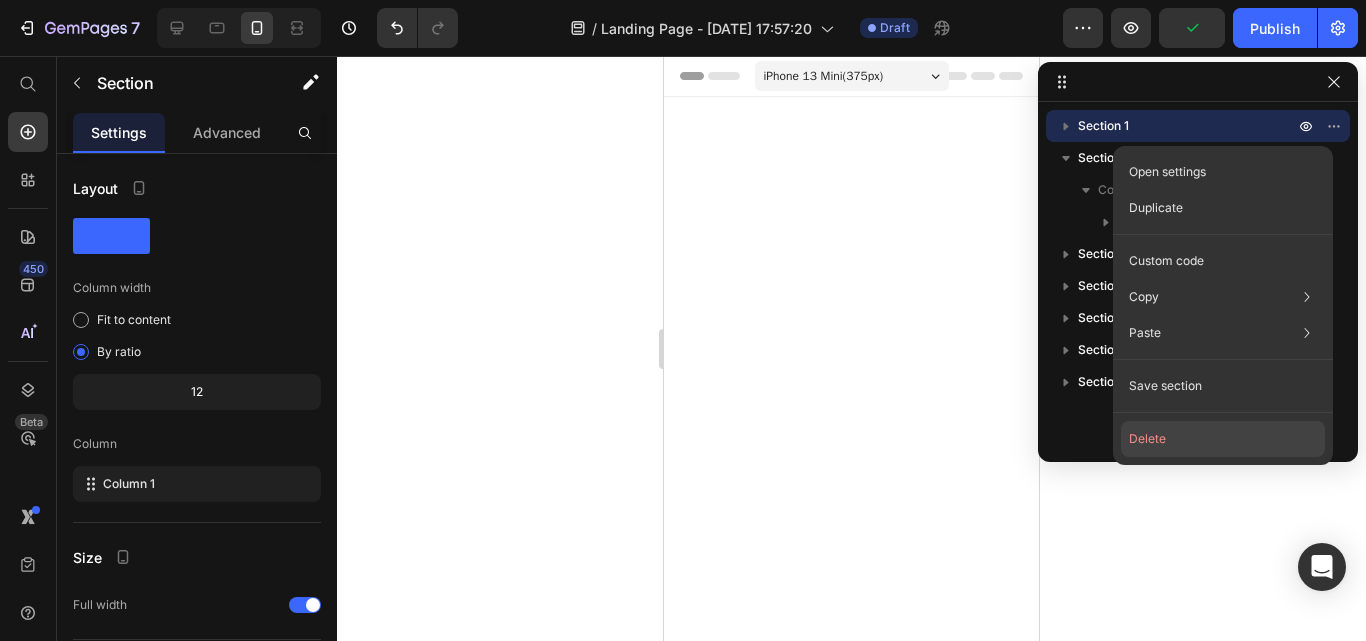 click on "Delete" 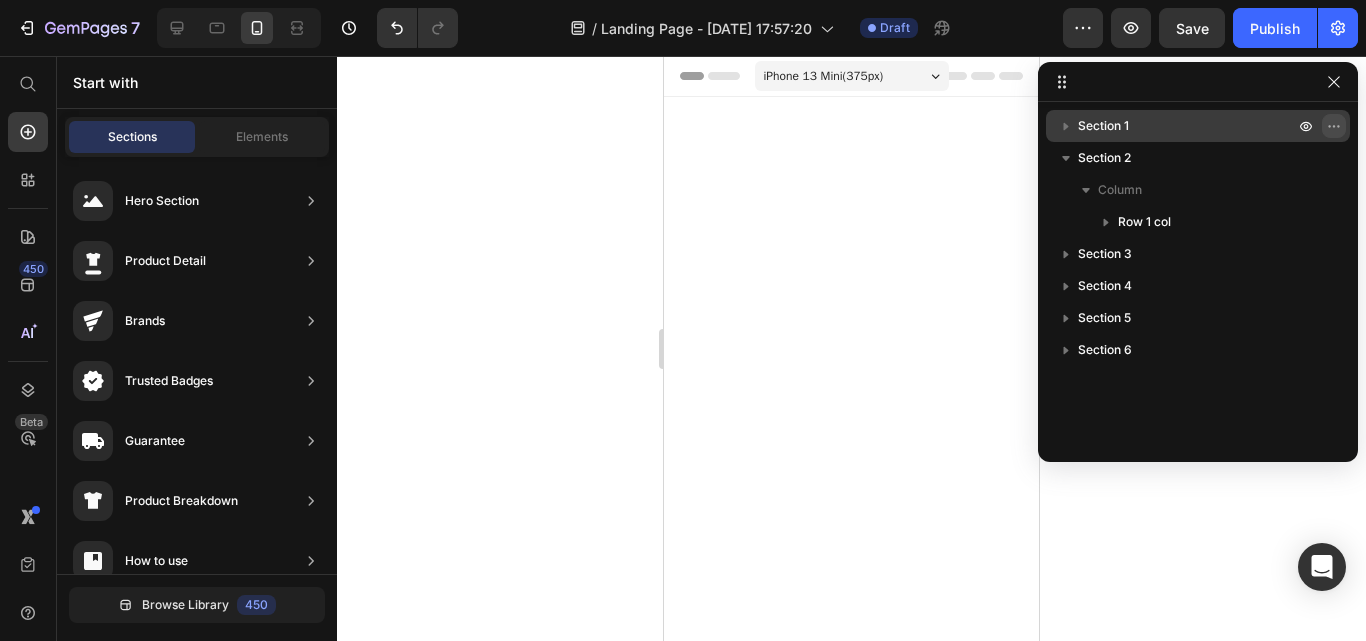 click 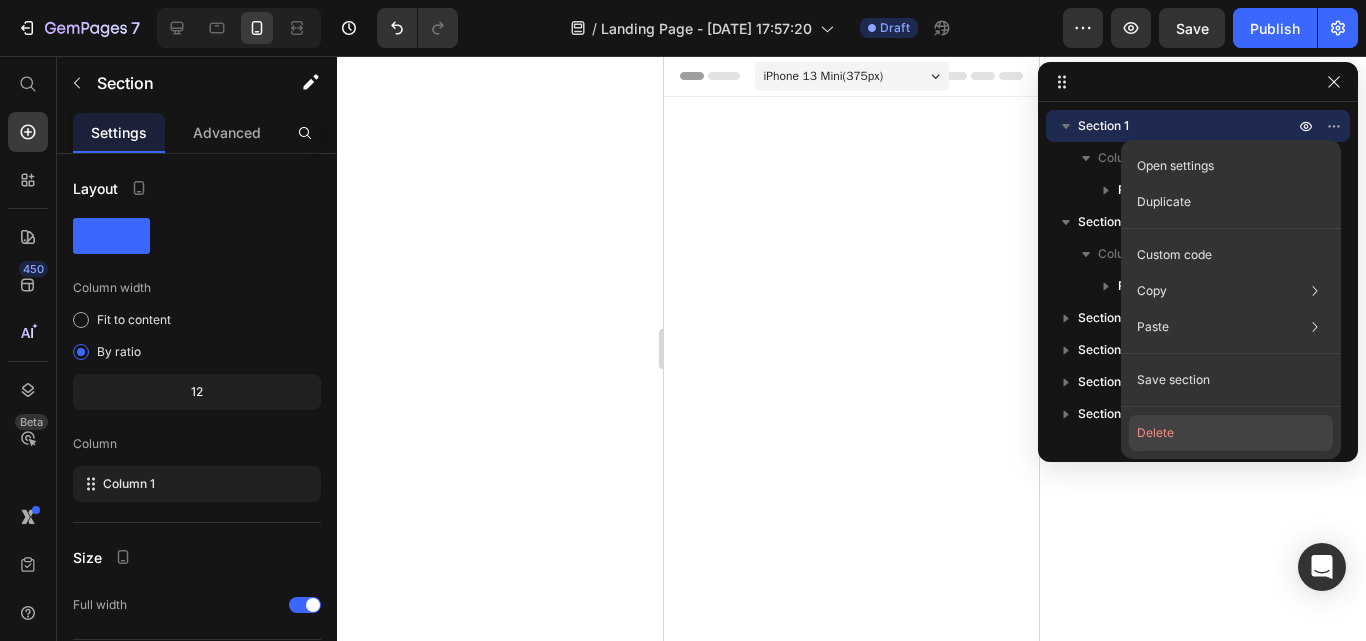 click on "Delete" 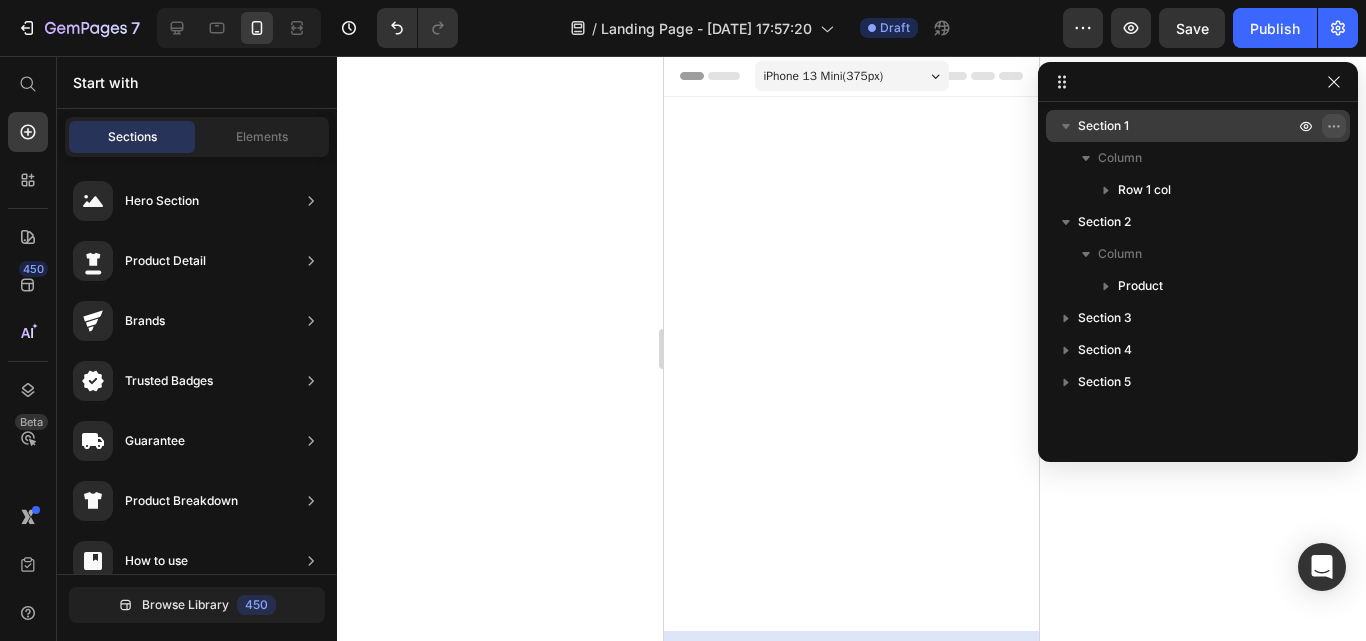 click at bounding box center [1334, 126] 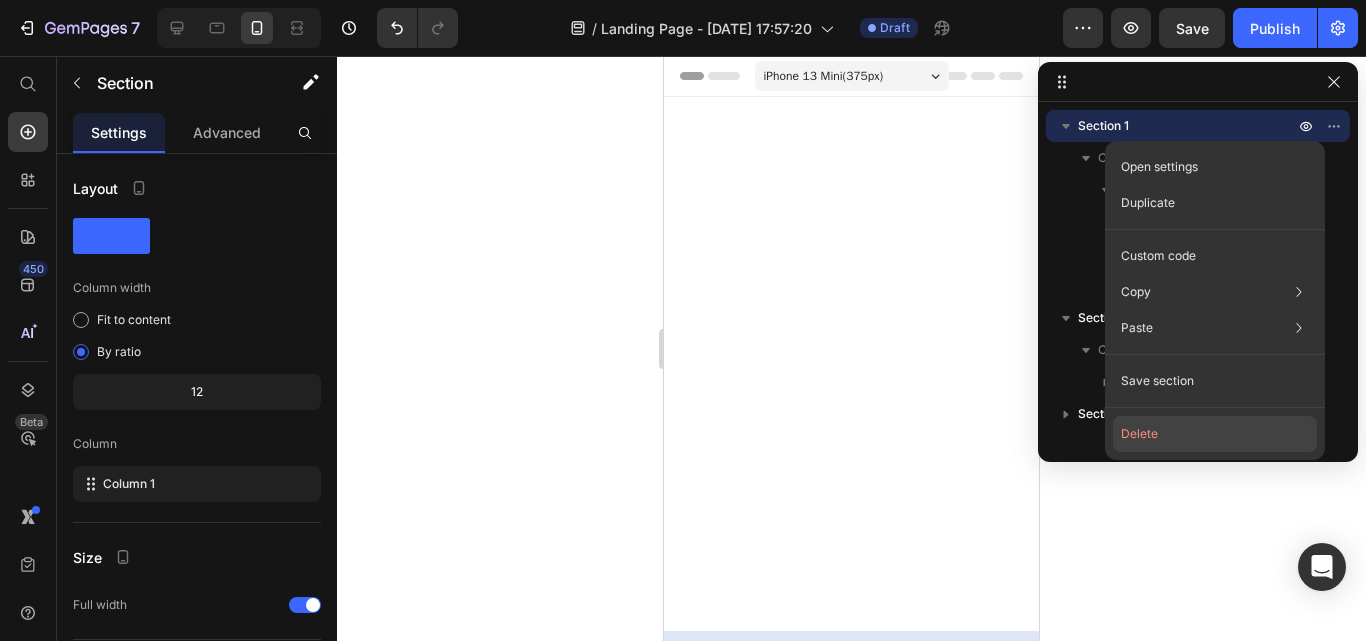 click on "Delete" 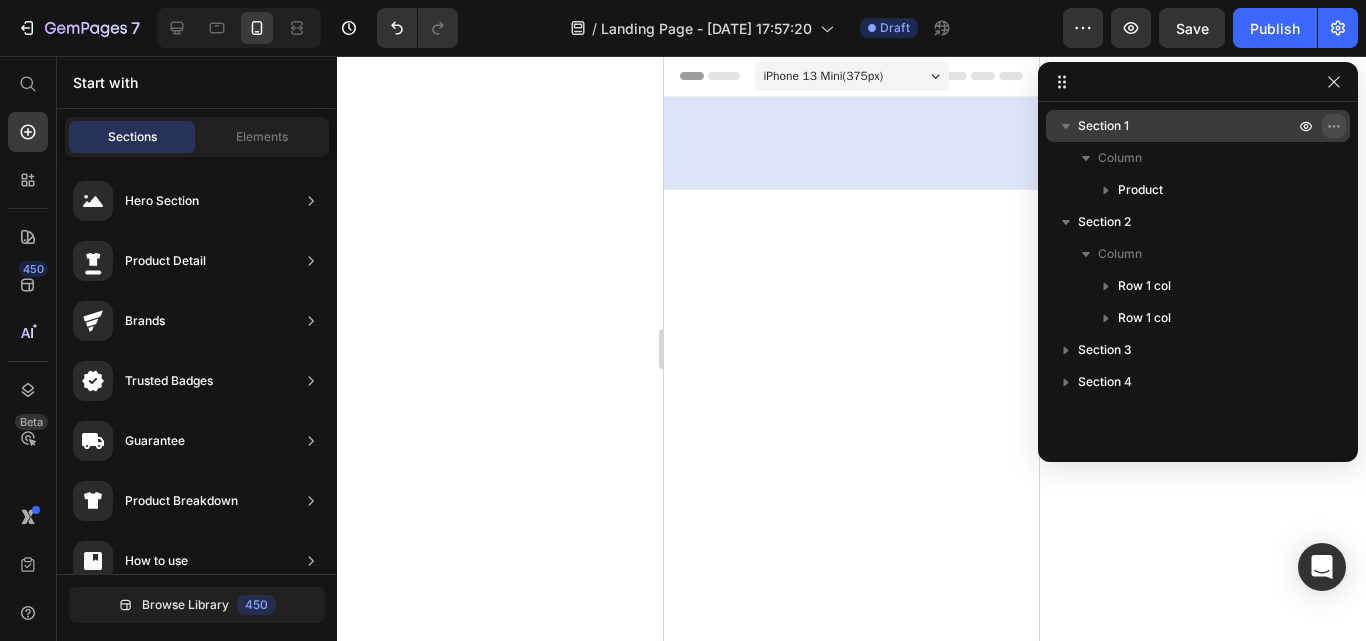 click 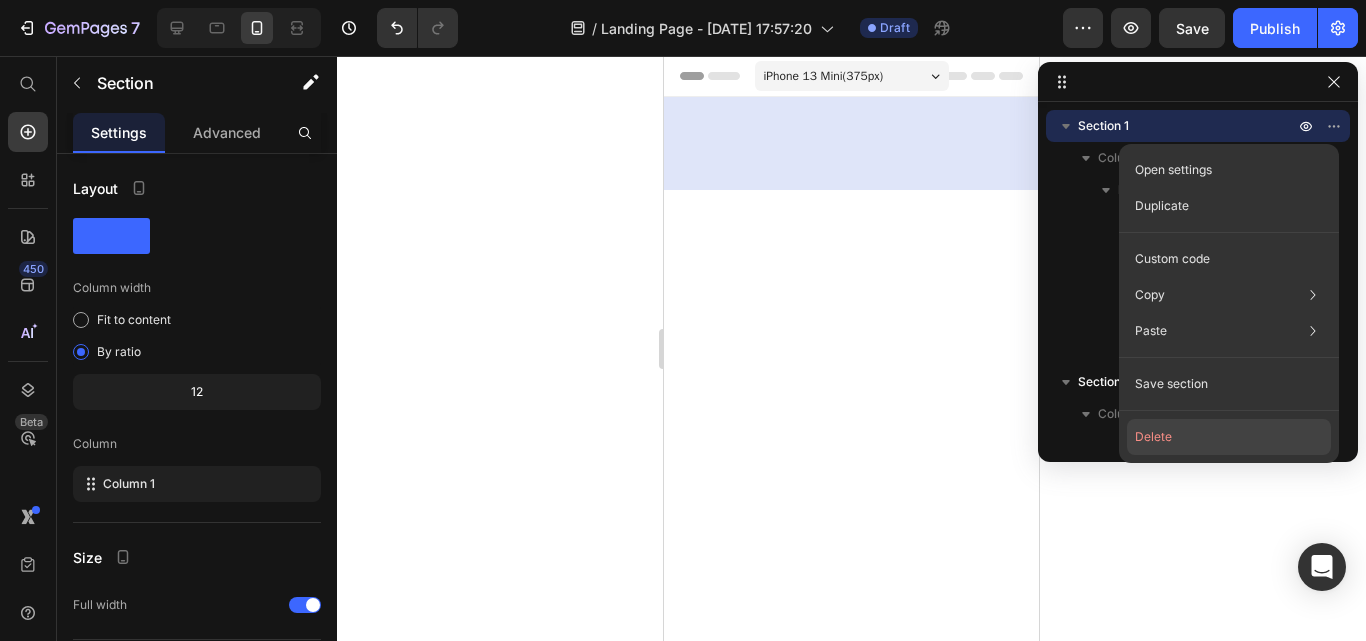click on "Delete" 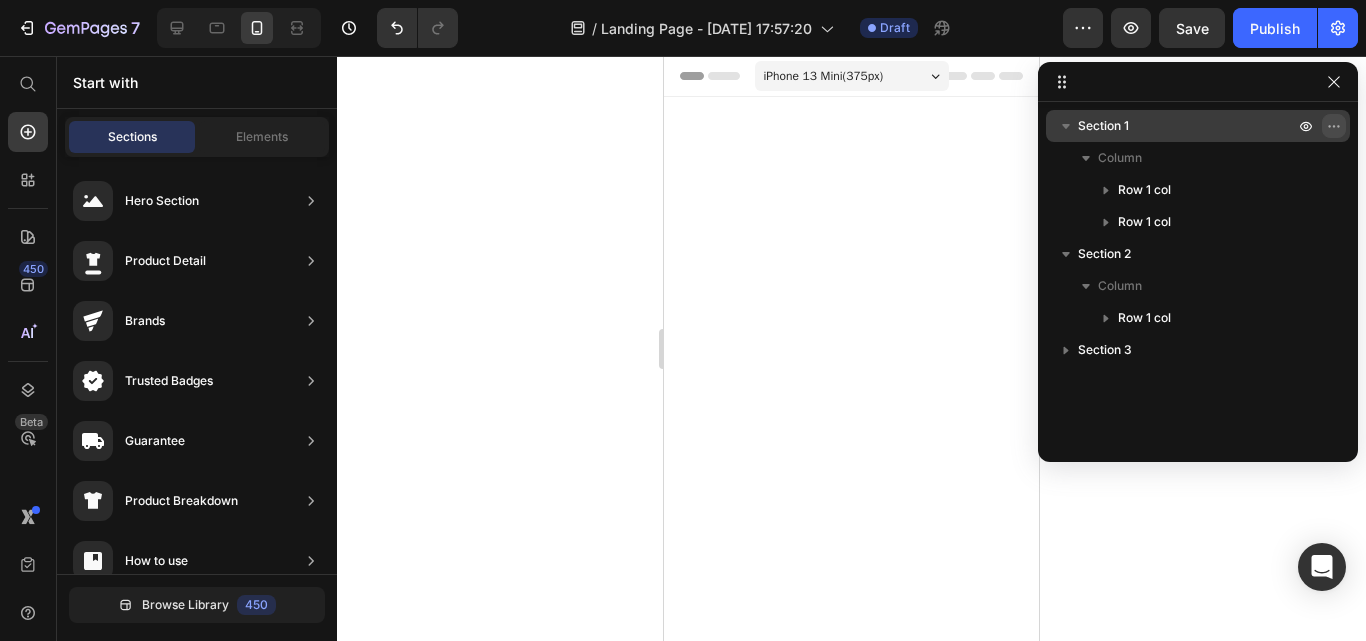 click at bounding box center (1334, 126) 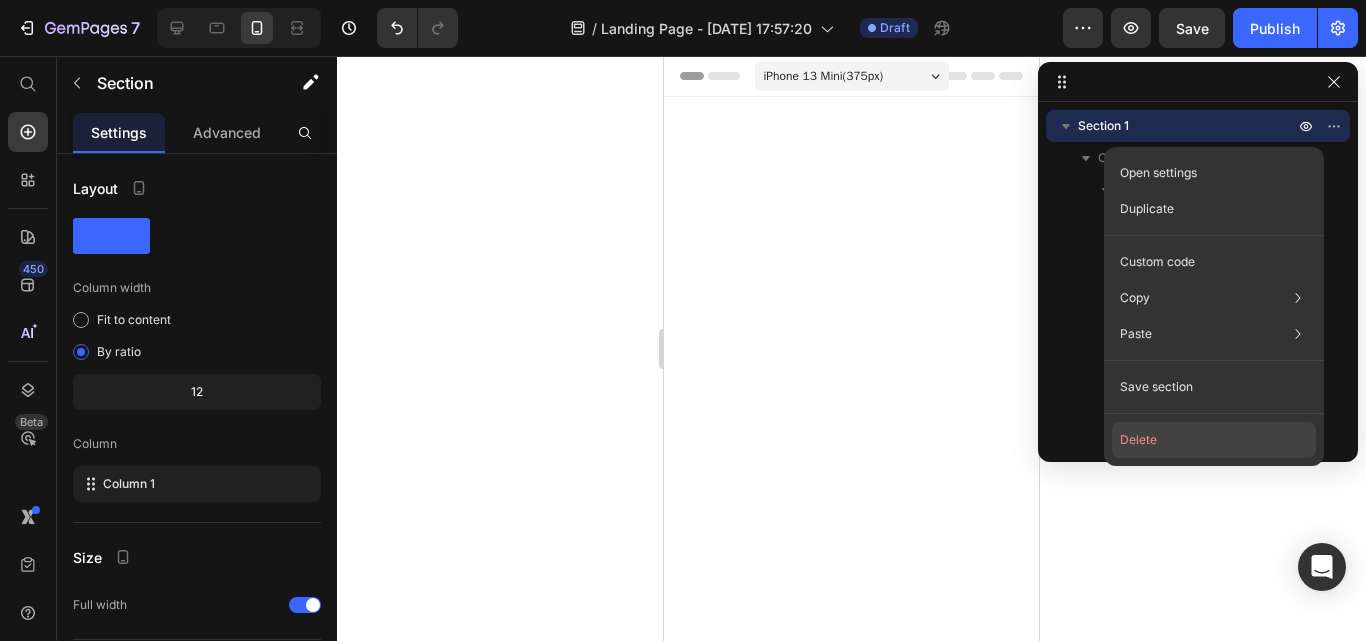 click on "Delete" 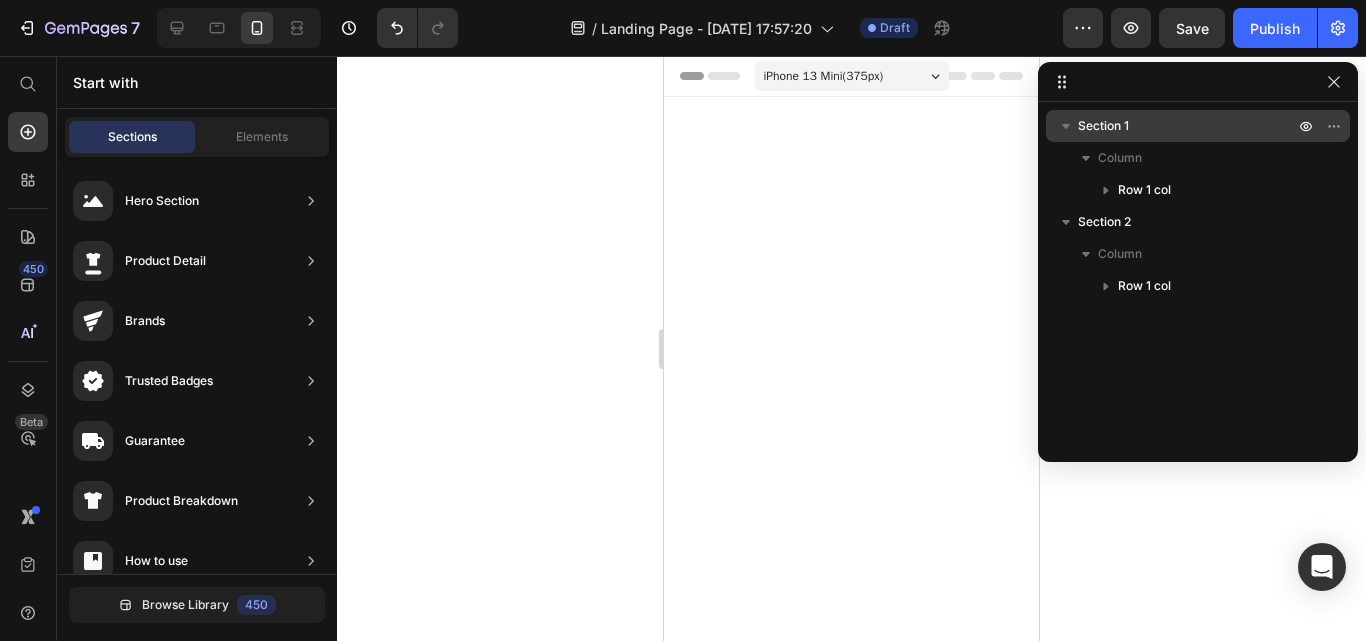 click on "Section 1" at bounding box center (1198, 126) 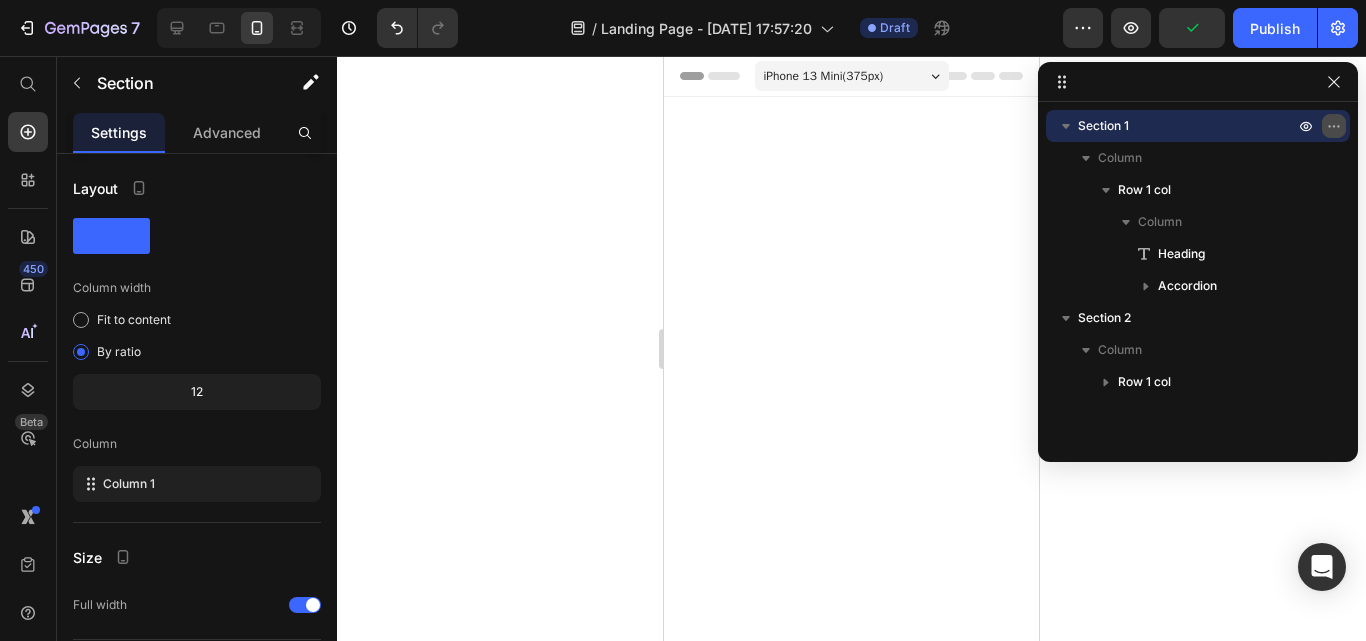click 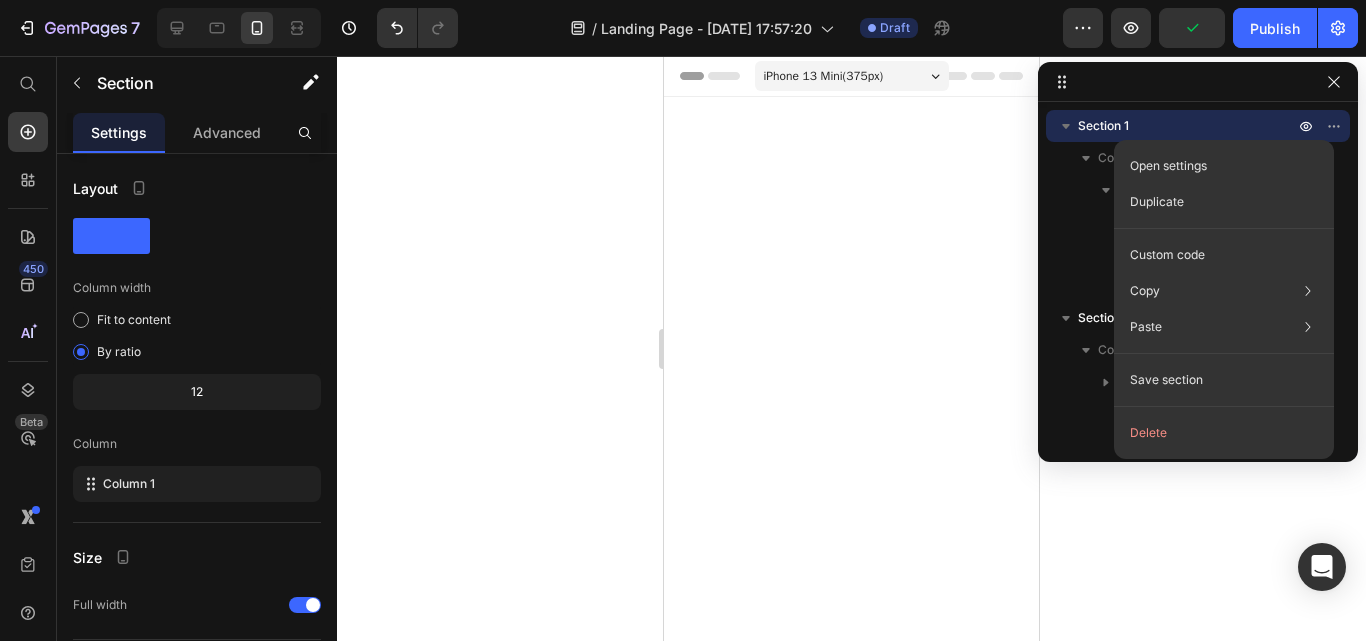 click on "Delete" 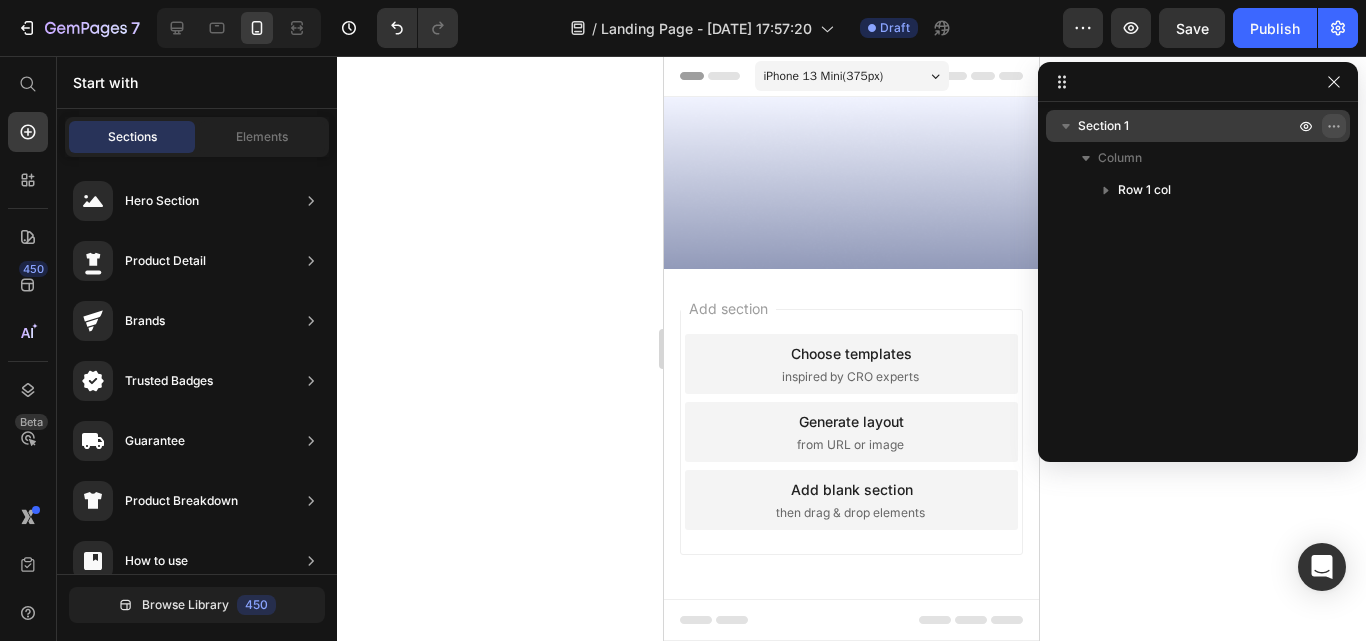 click 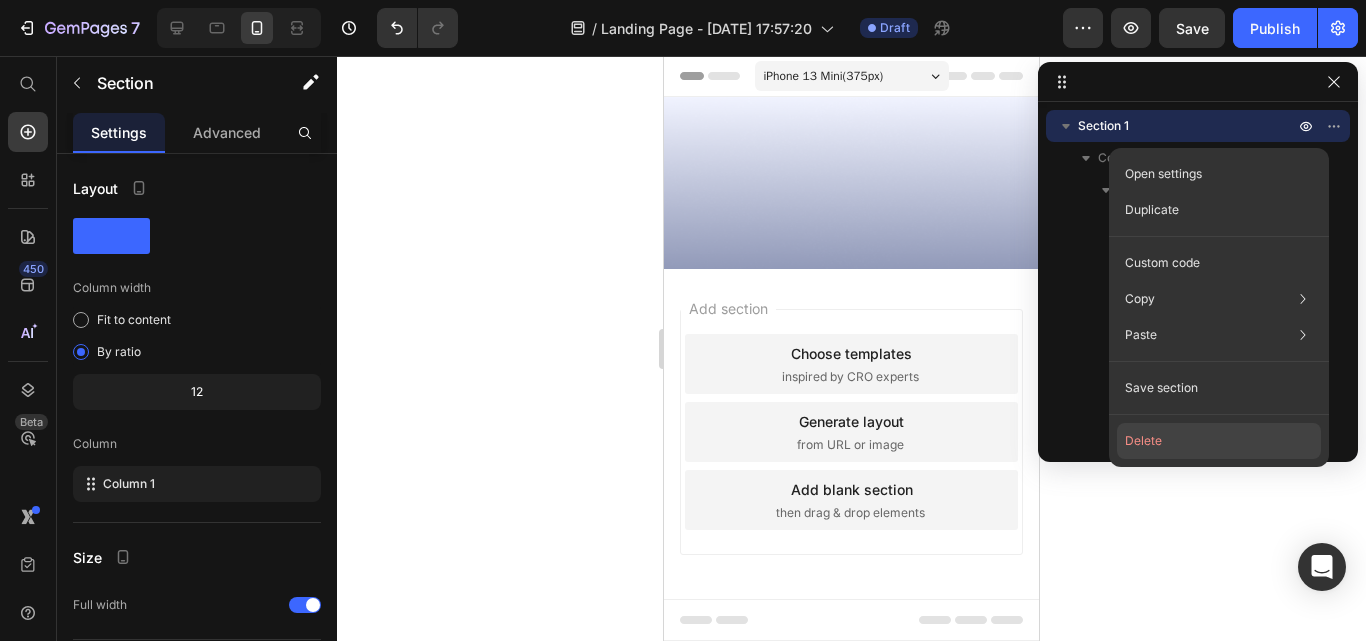 click on "Delete" 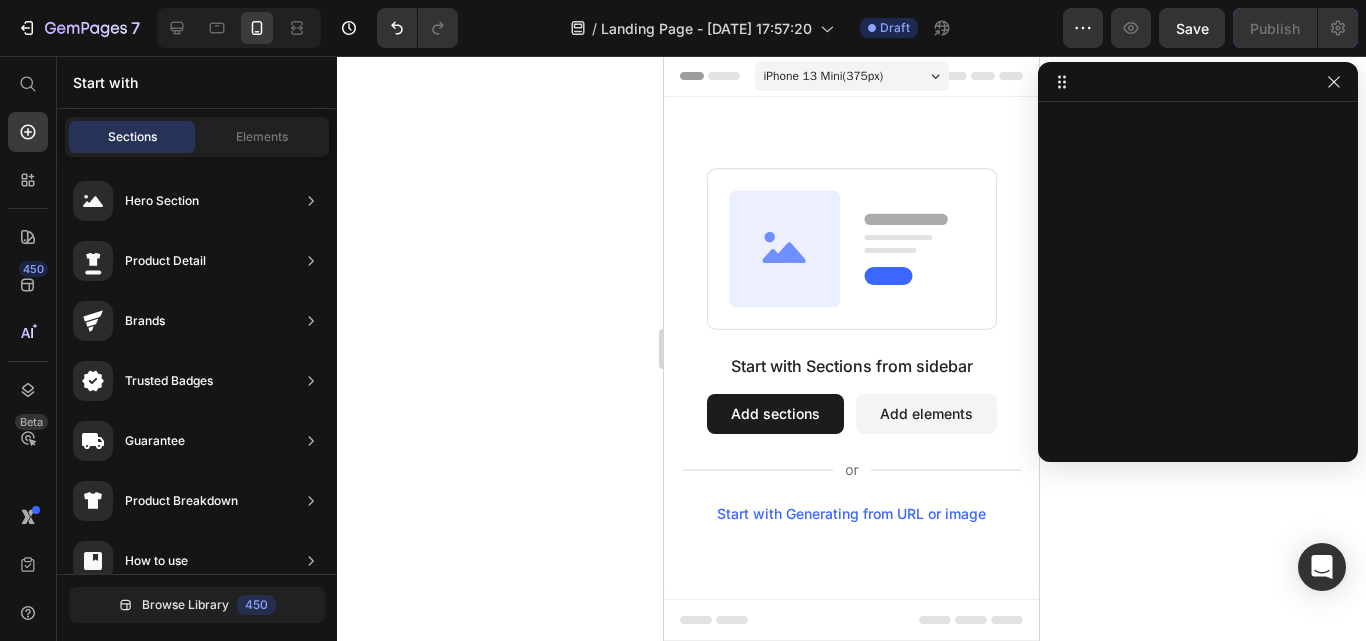 drag, startPoint x: 539, startPoint y: 395, endPoint x: 549, endPoint y: 392, distance: 10.440307 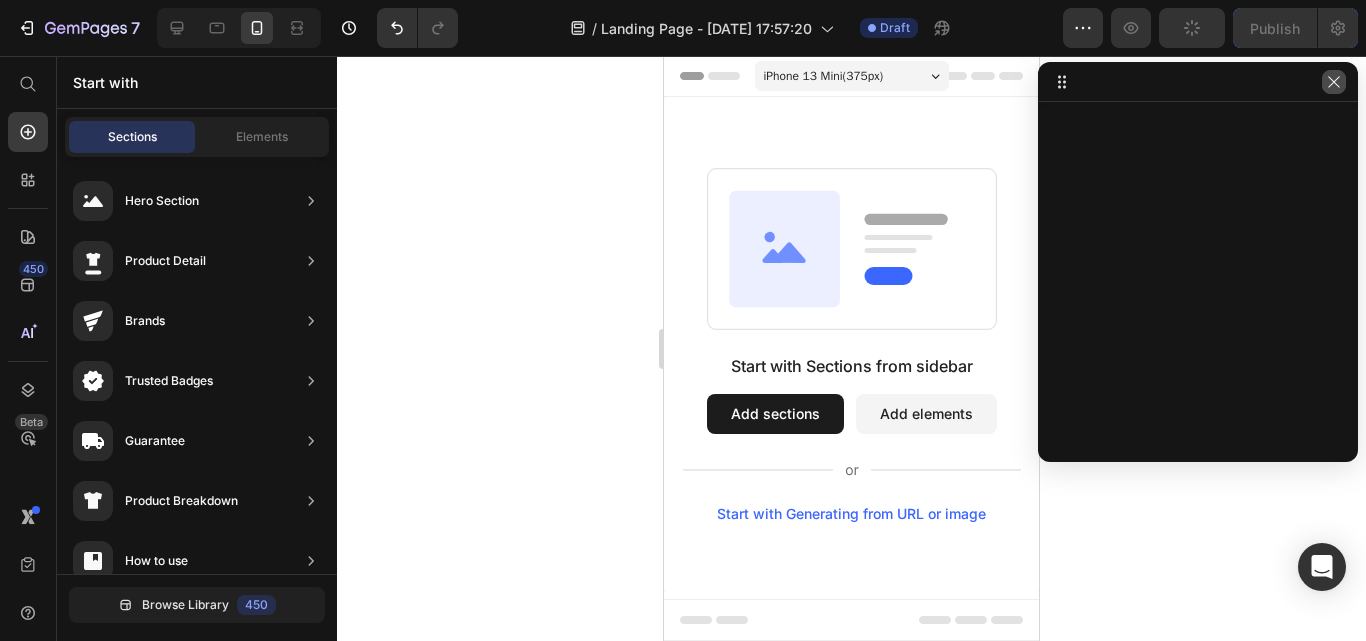 drag, startPoint x: 1350, startPoint y: 75, endPoint x: 1335, endPoint y: 92, distance: 22.671568 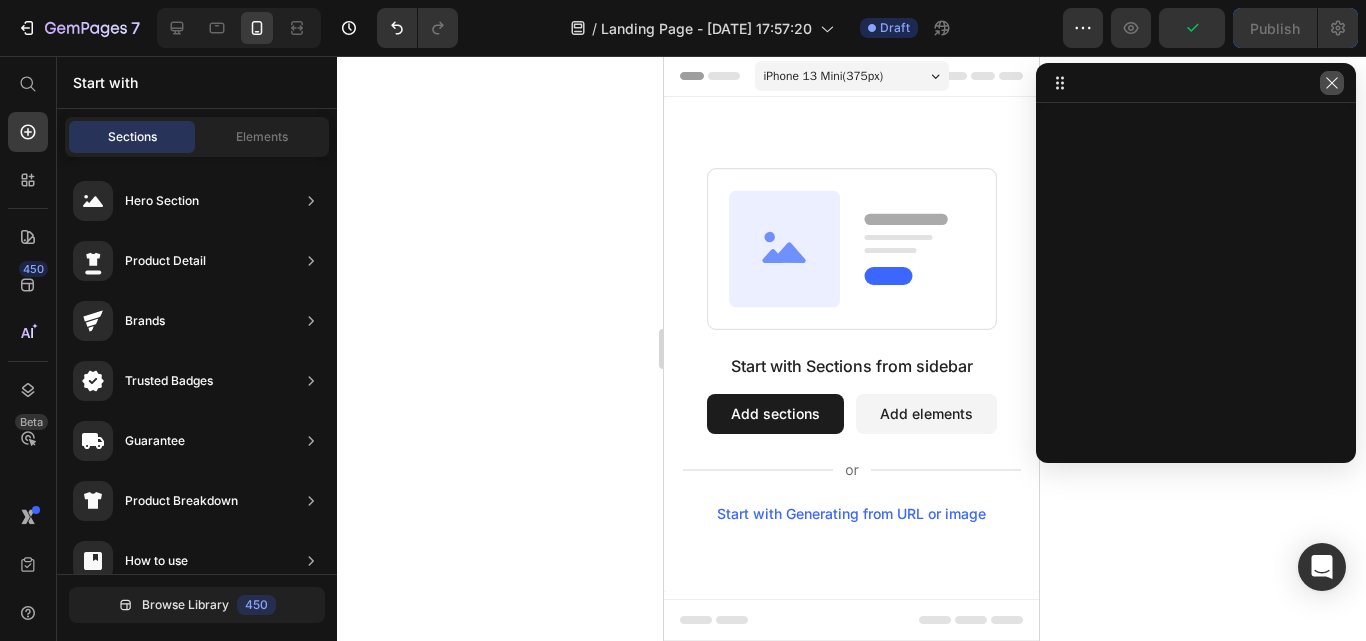 click at bounding box center [1332, 83] 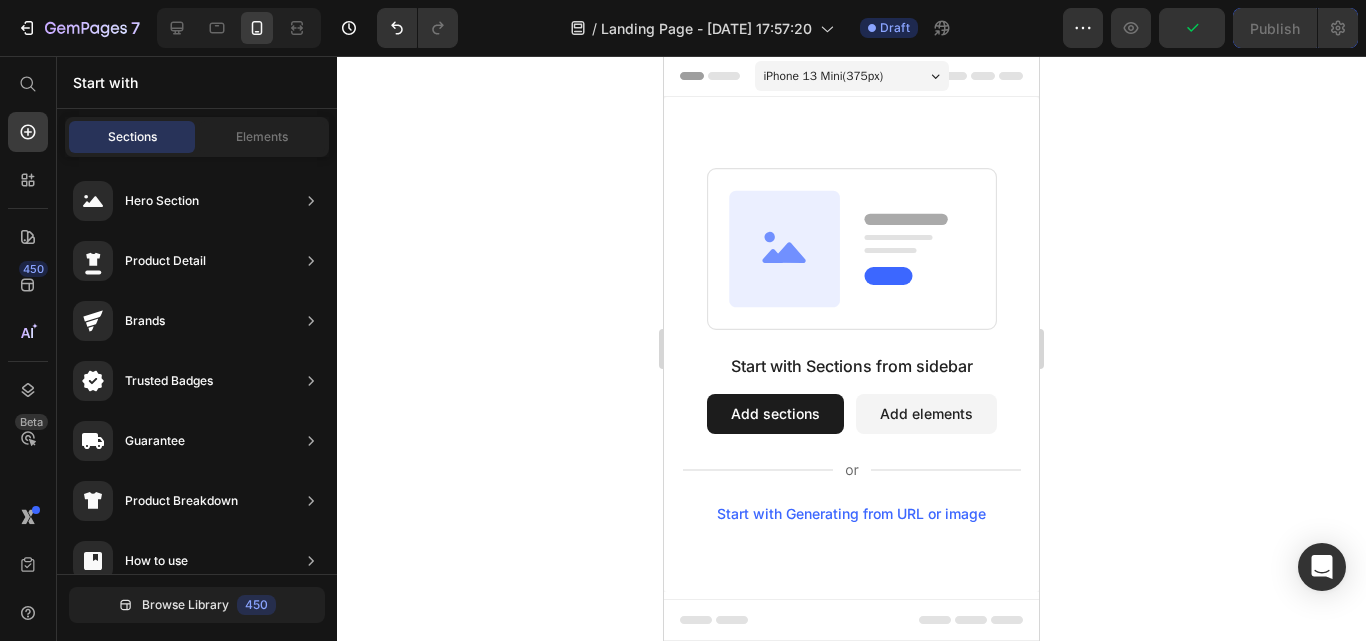 click 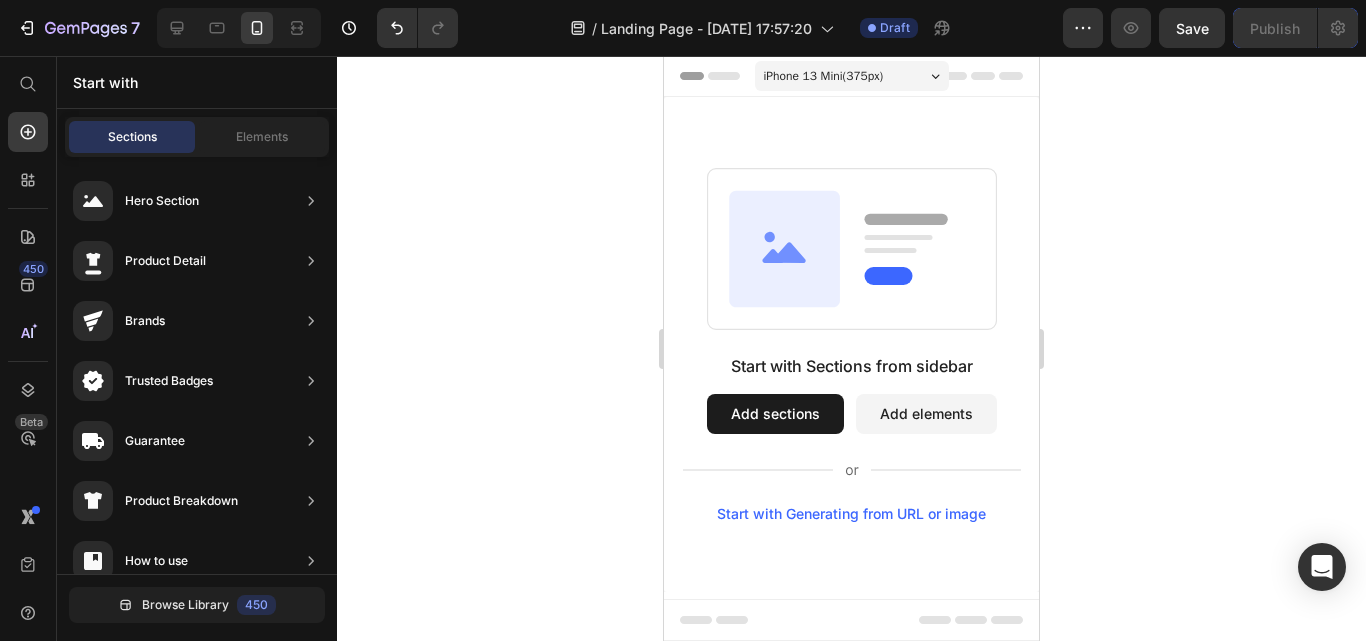 click on "Add sections" at bounding box center (775, 414) 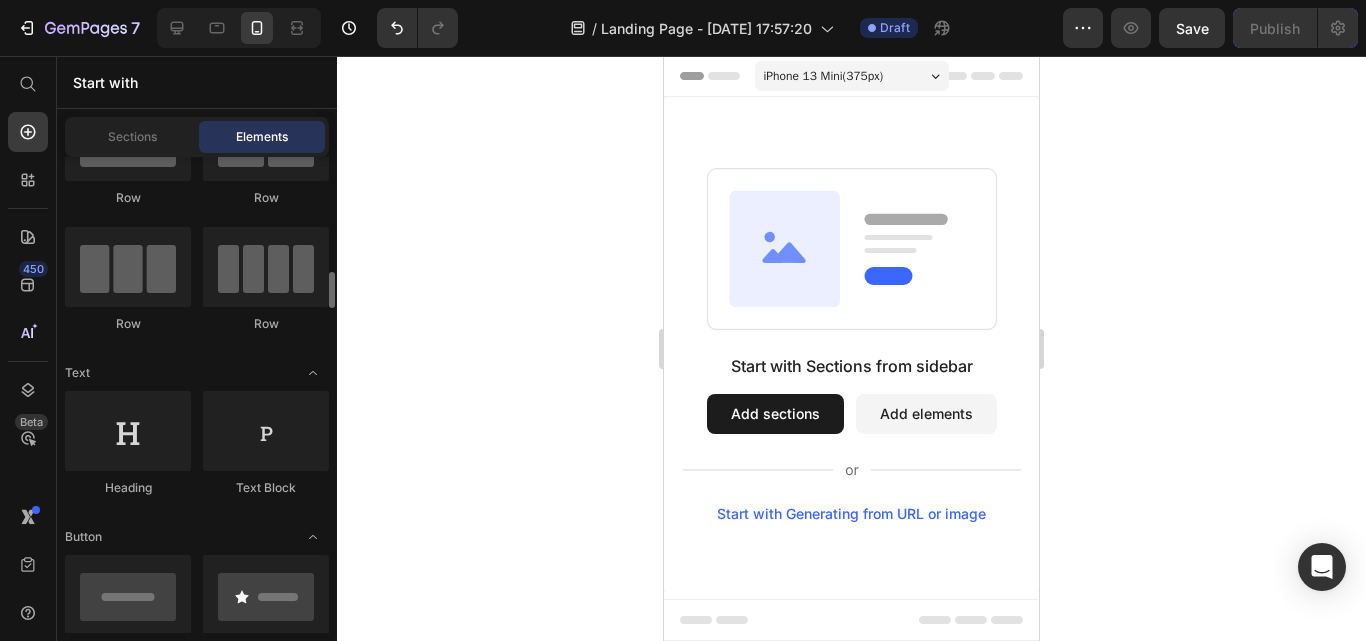 scroll, scrollTop: 0, scrollLeft: 0, axis: both 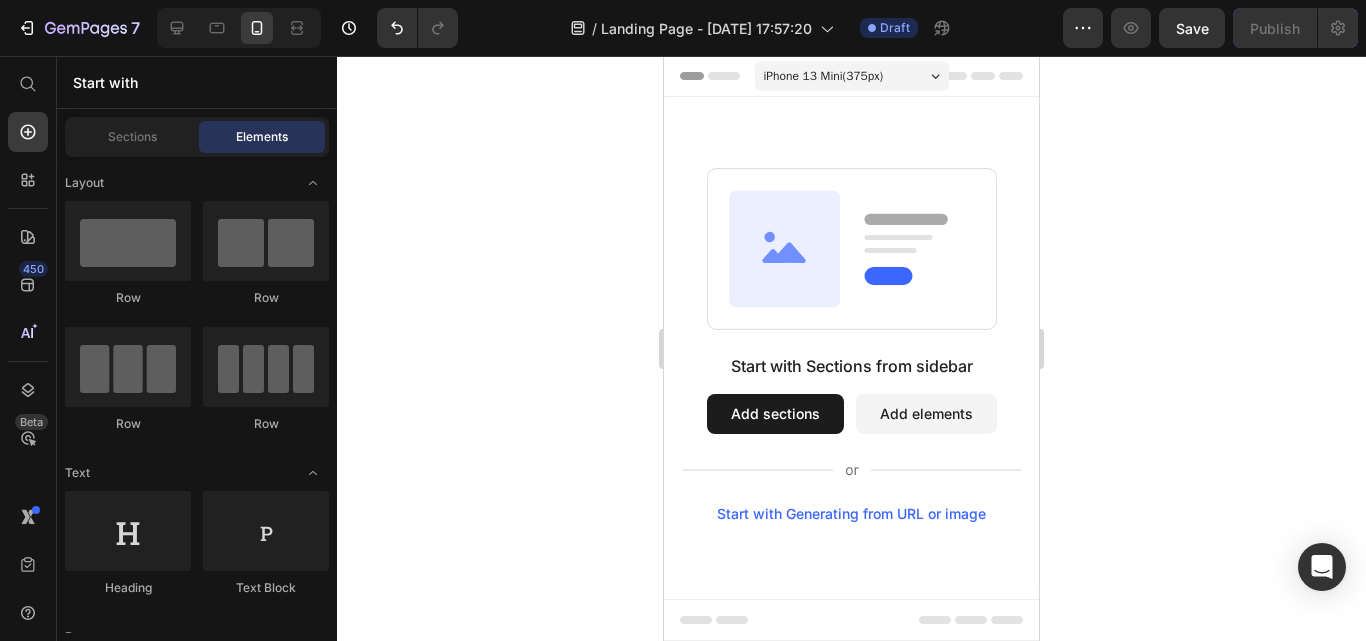 click on "Start with Sections from sidebar Add sections Add elements Start with Generating from URL or image" at bounding box center [851, 344] 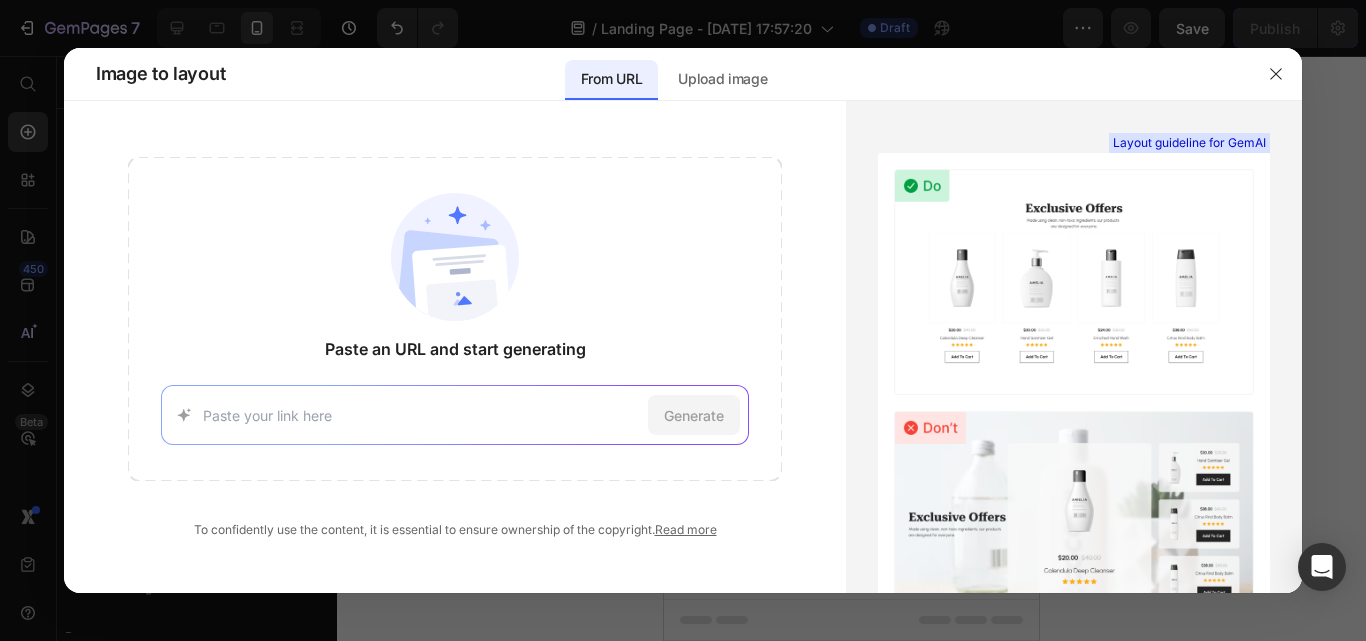 click at bounding box center [422, 415] 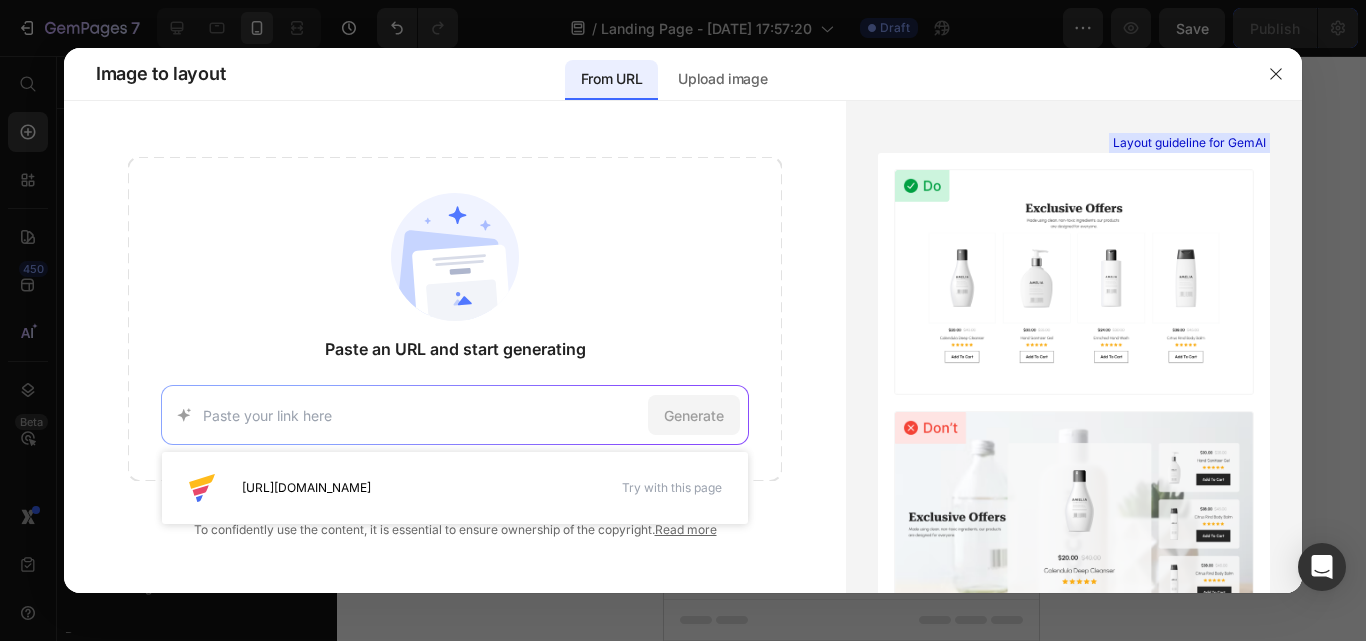 paste on "[URL][DOMAIN_NAME]" 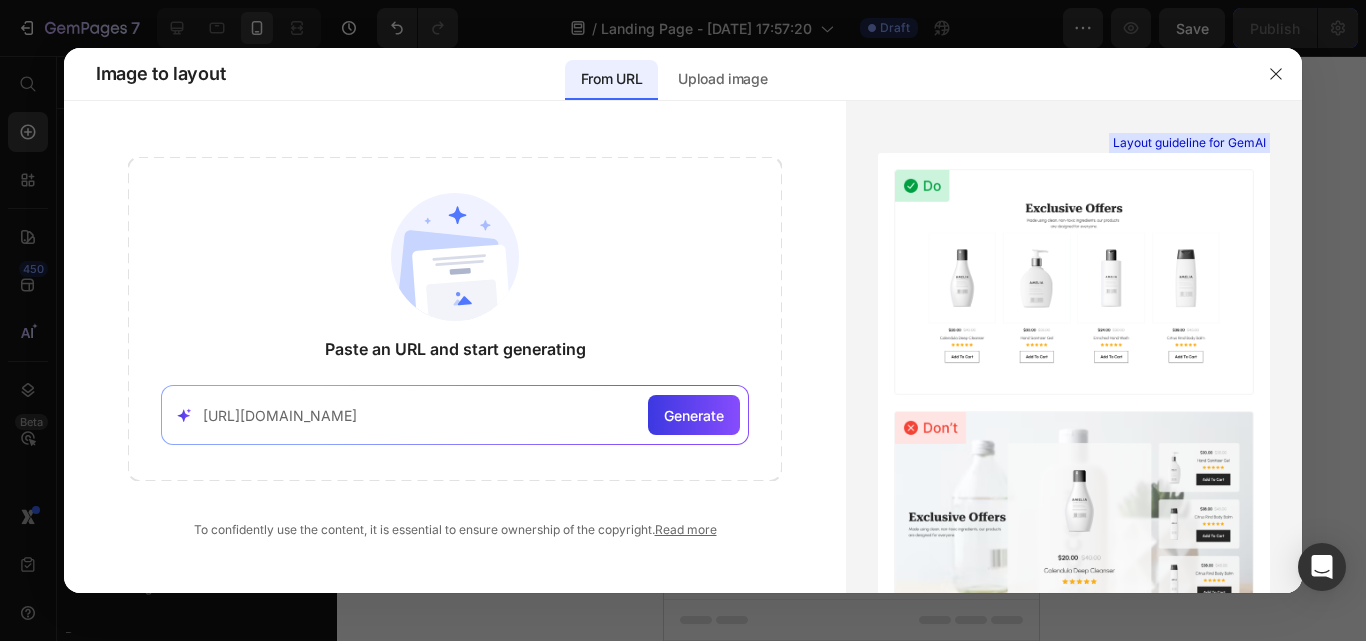 scroll, scrollTop: 0, scrollLeft: 121, axis: horizontal 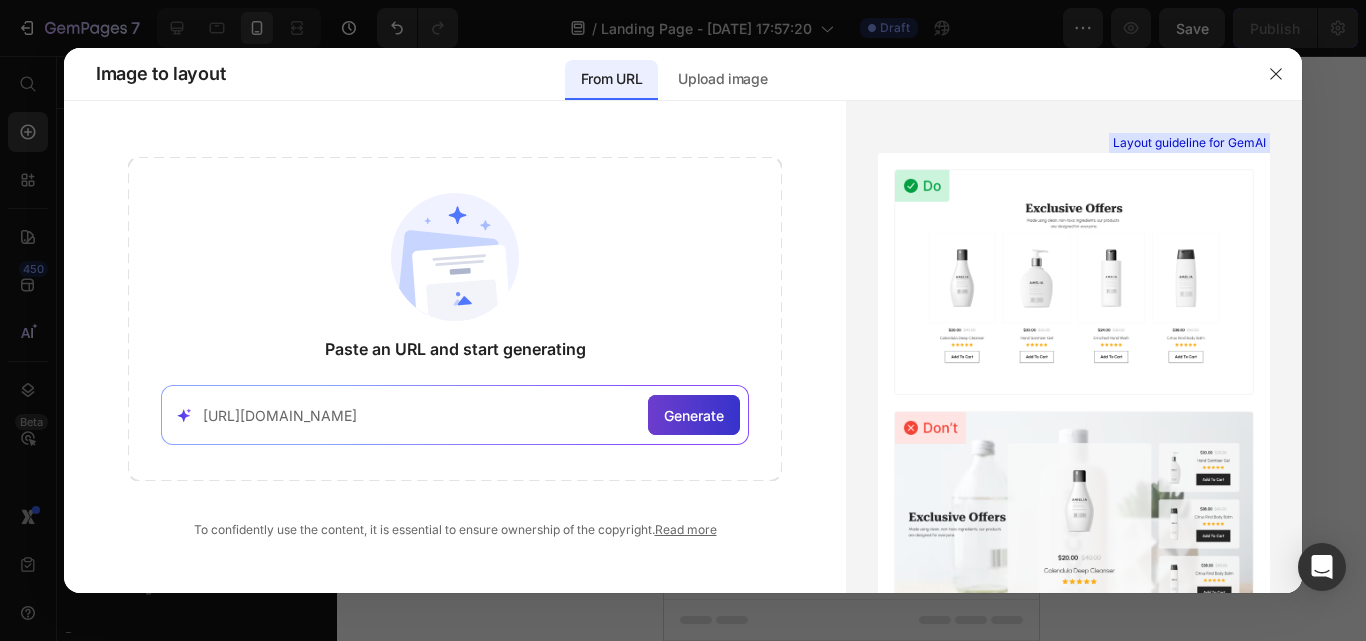 type on "[URL][DOMAIN_NAME]" 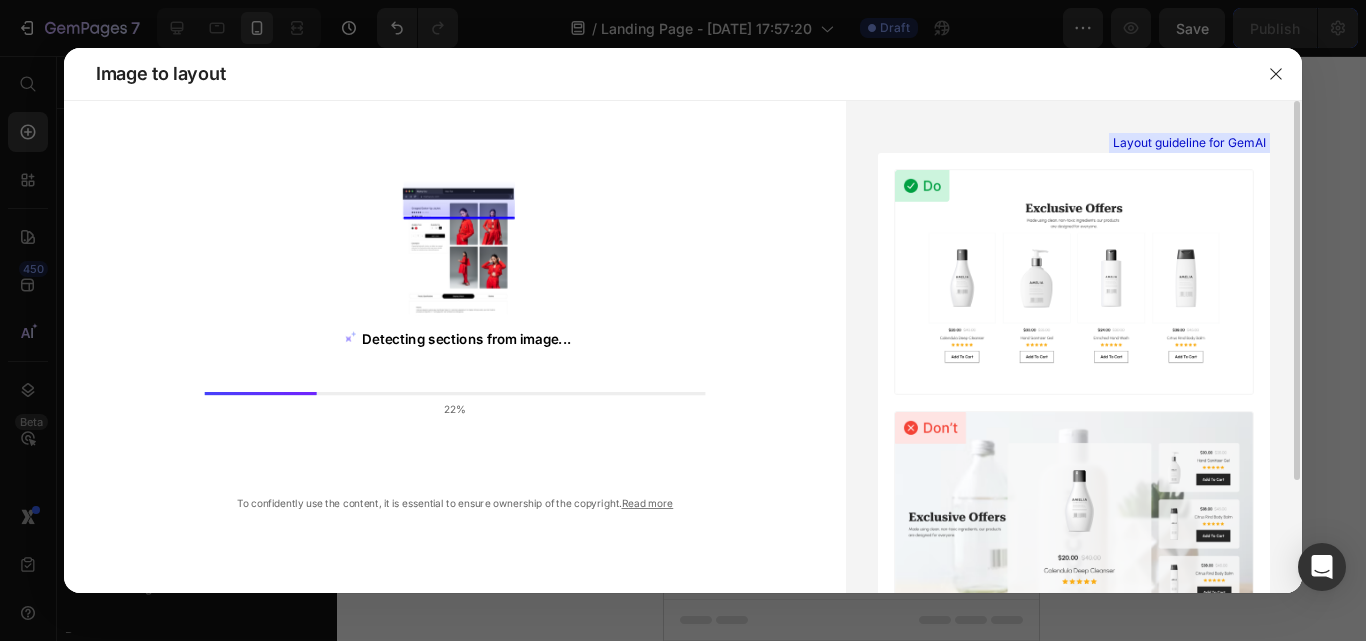 click on "Layout guideline for GemAI See more examples" at bounding box center (1074, 347) 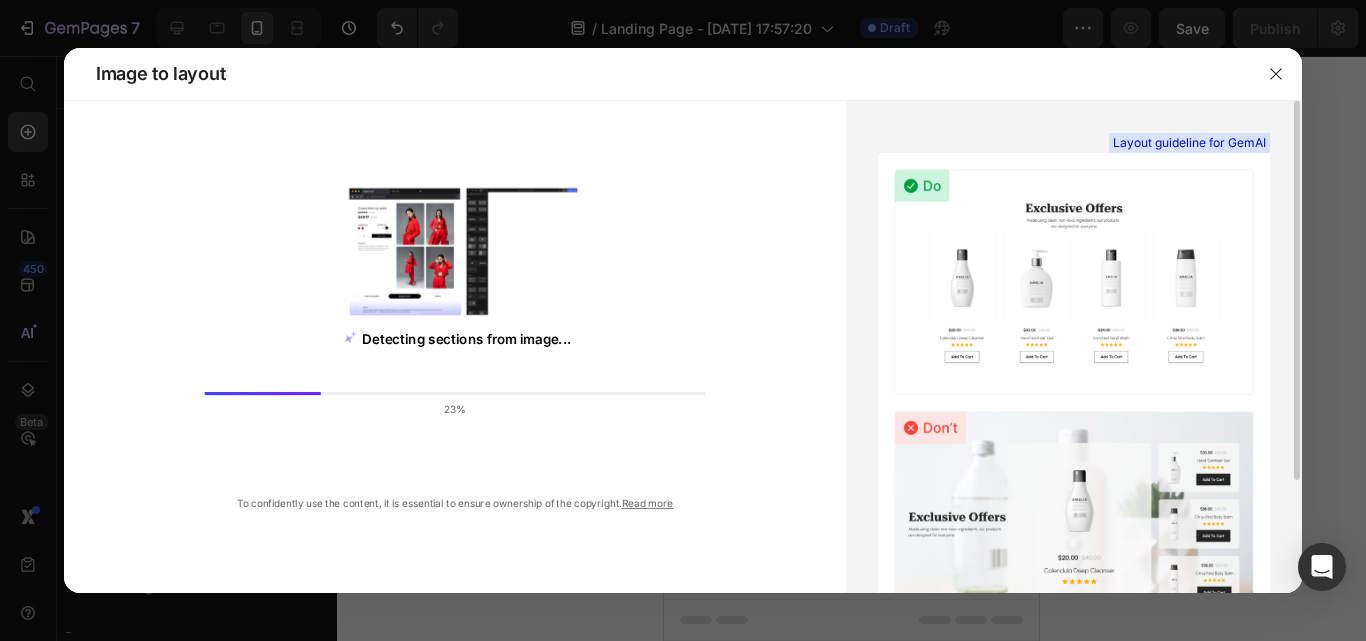 click on "Layout guideline for GemAI See more examples" at bounding box center [1074, 347] 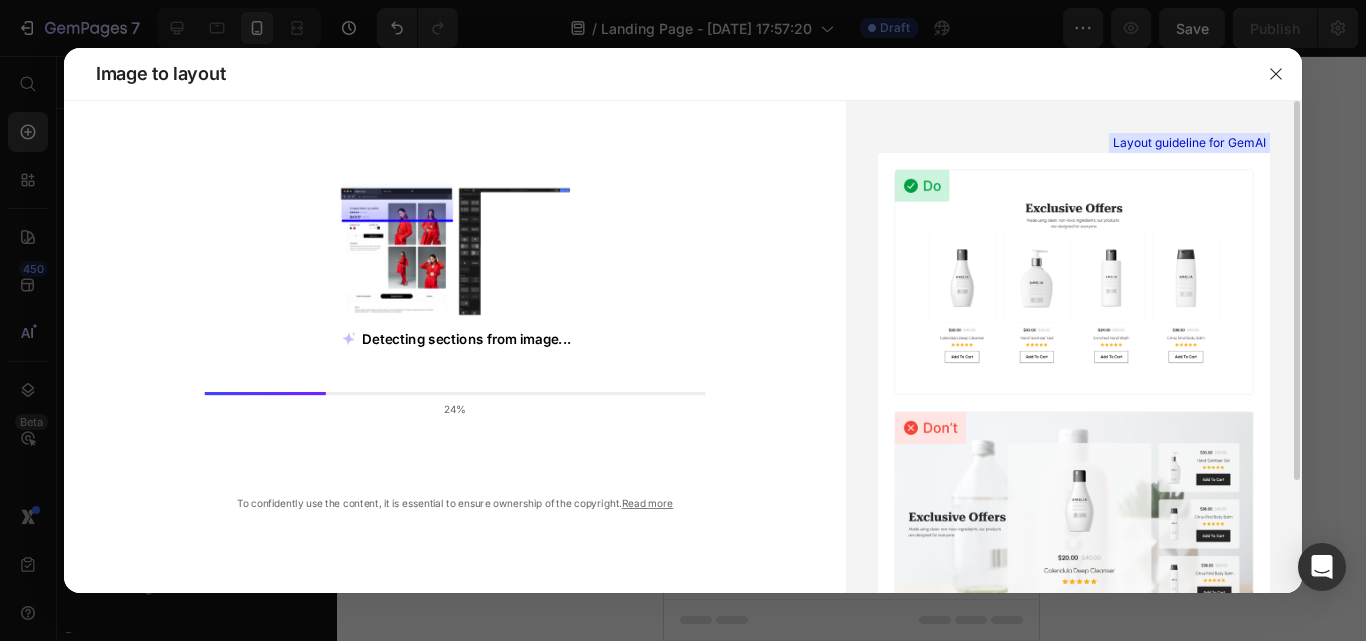 click on "Layout guideline for GemAI See more examples" at bounding box center [1074, 347] 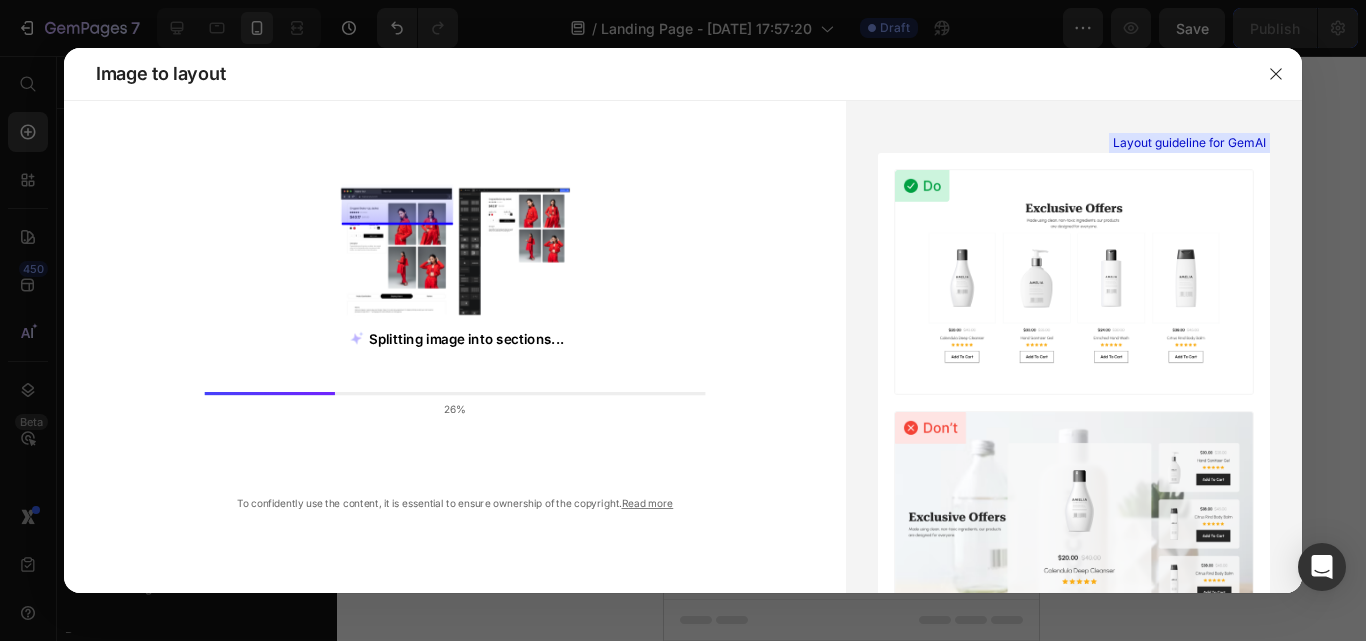 click on "Splitting image into sections... 26%  To confidently use the content, it is essential to ensure ownership of the copyright.  Read more" at bounding box center (455, 335) 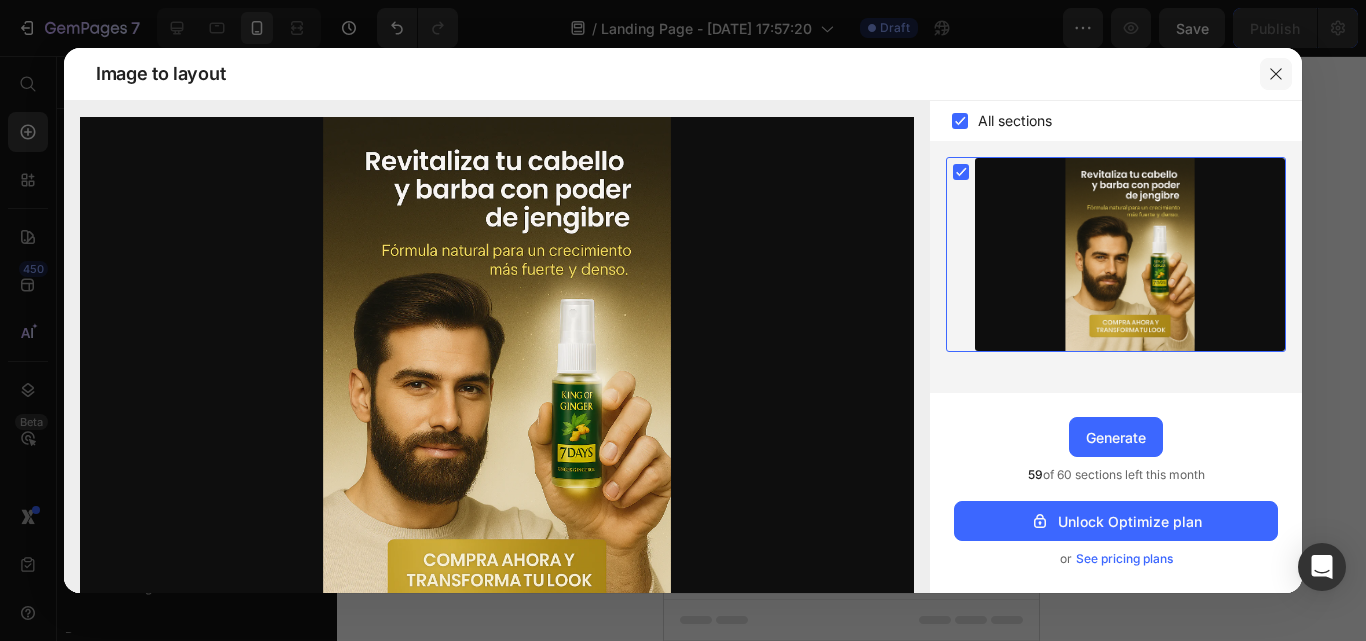 click at bounding box center [1276, 74] 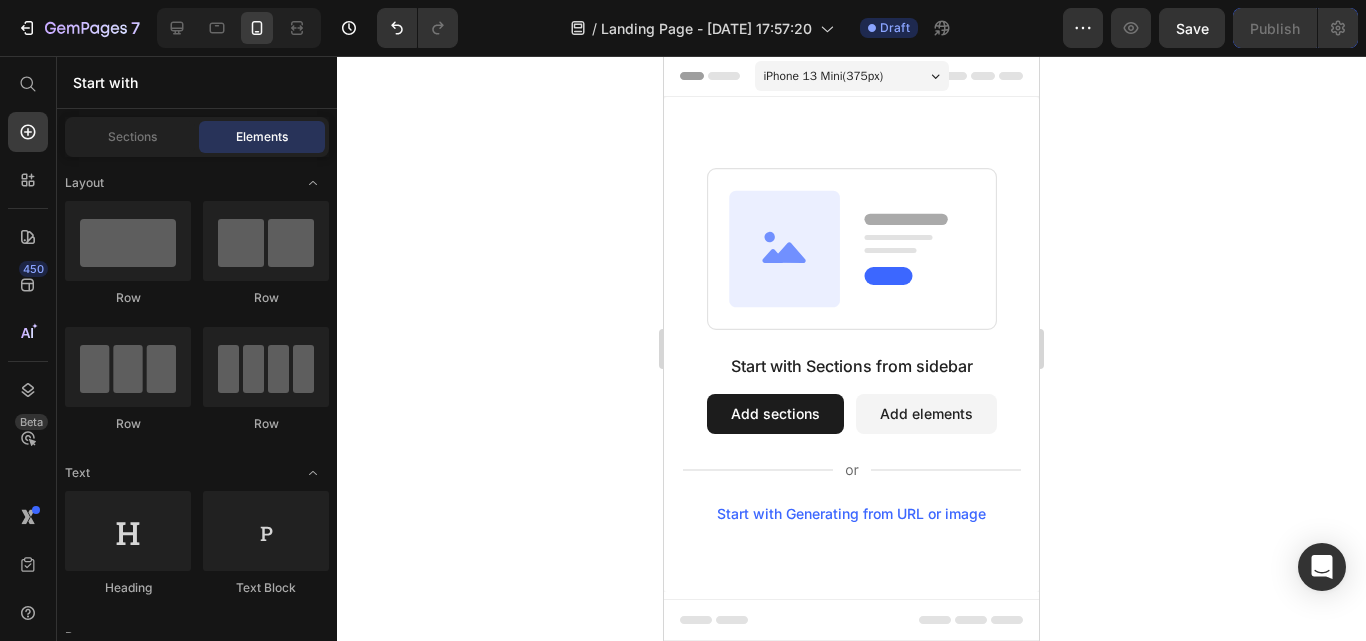 click on "Start with Generating from URL or image" at bounding box center (851, 514) 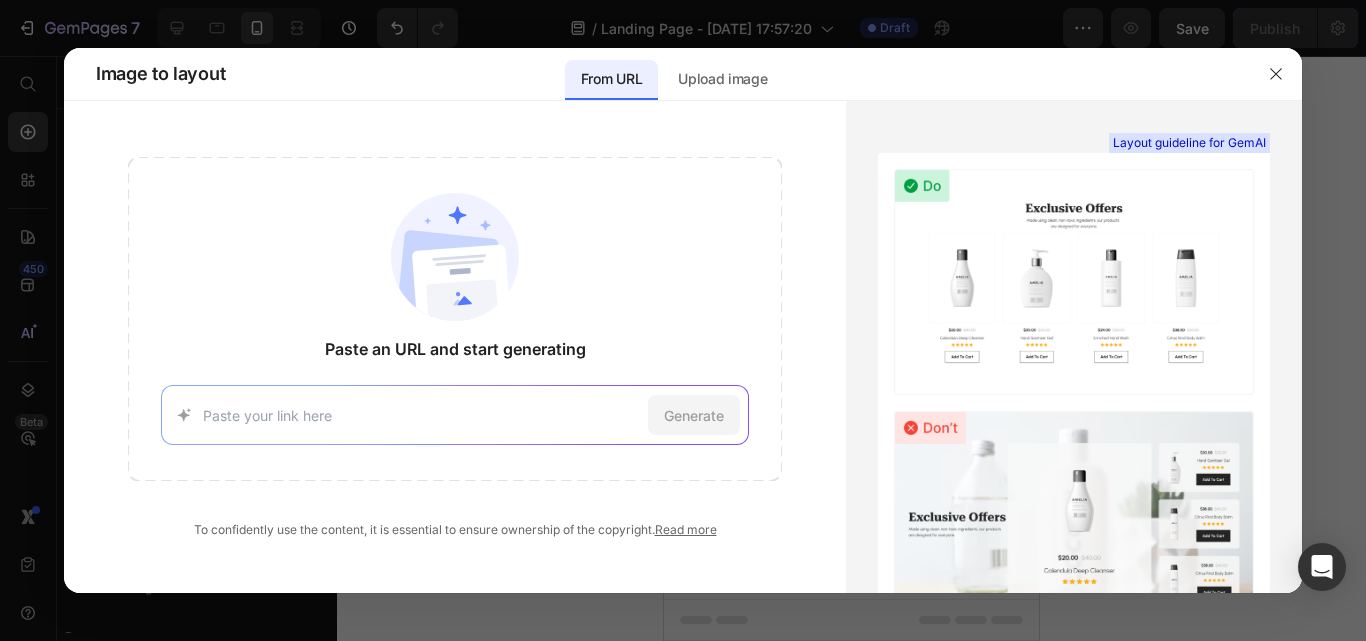 click at bounding box center (422, 415) 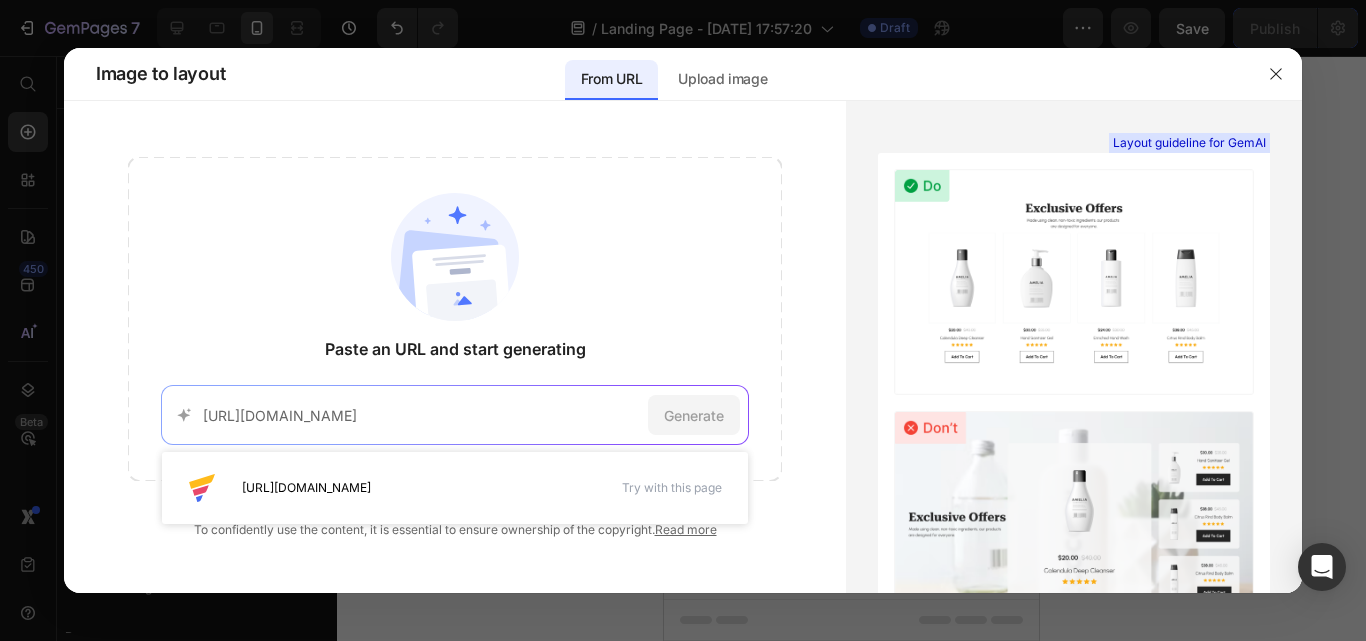 scroll, scrollTop: 0, scrollLeft: 121, axis: horizontal 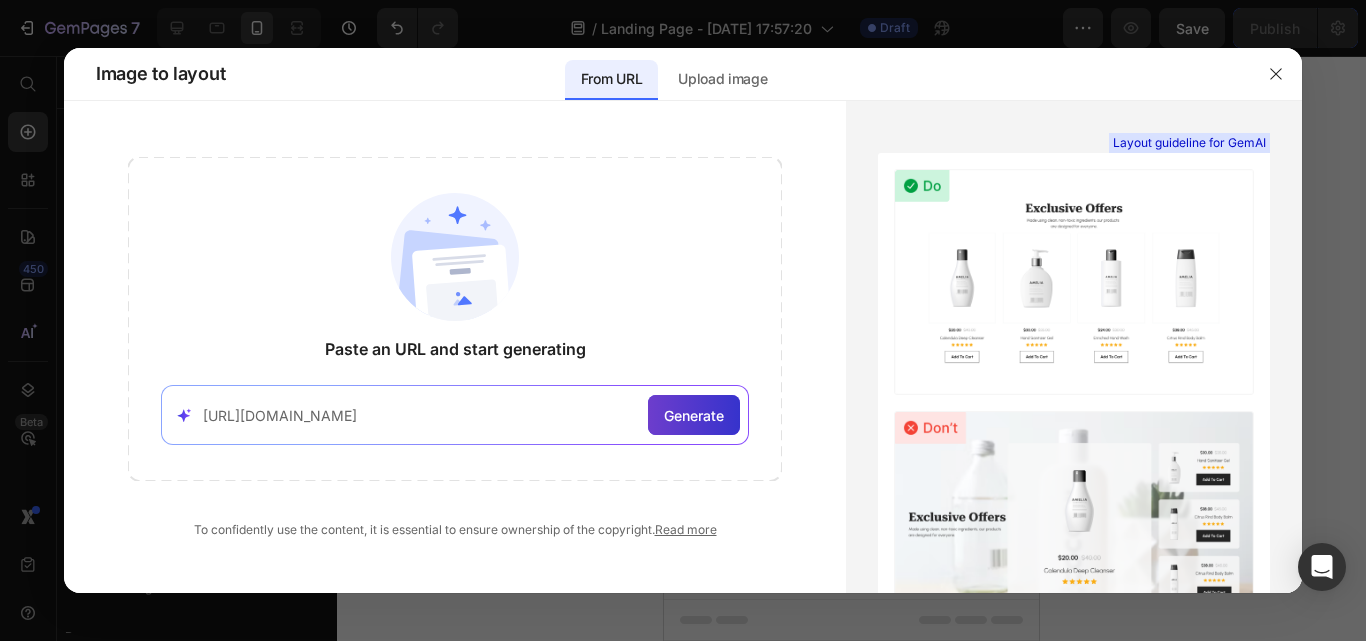 type on "[URL][DOMAIN_NAME]" 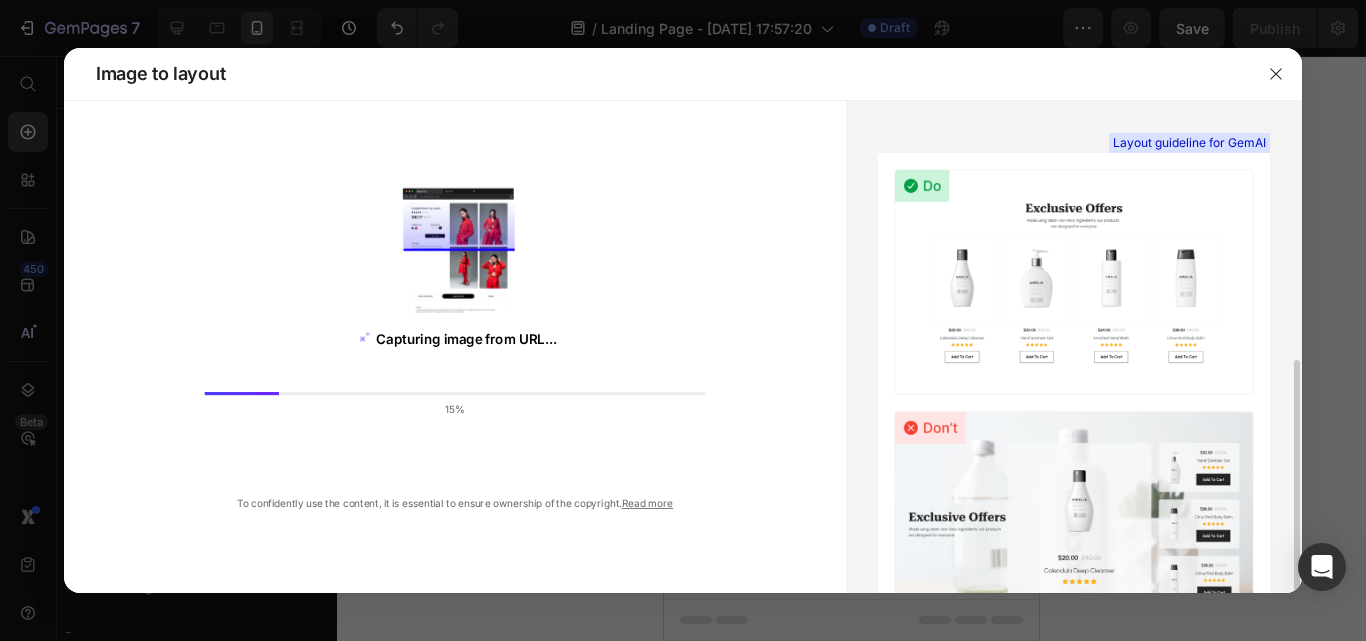 scroll, scrollTop: 146, scrollLeft: 0, axis: vertical 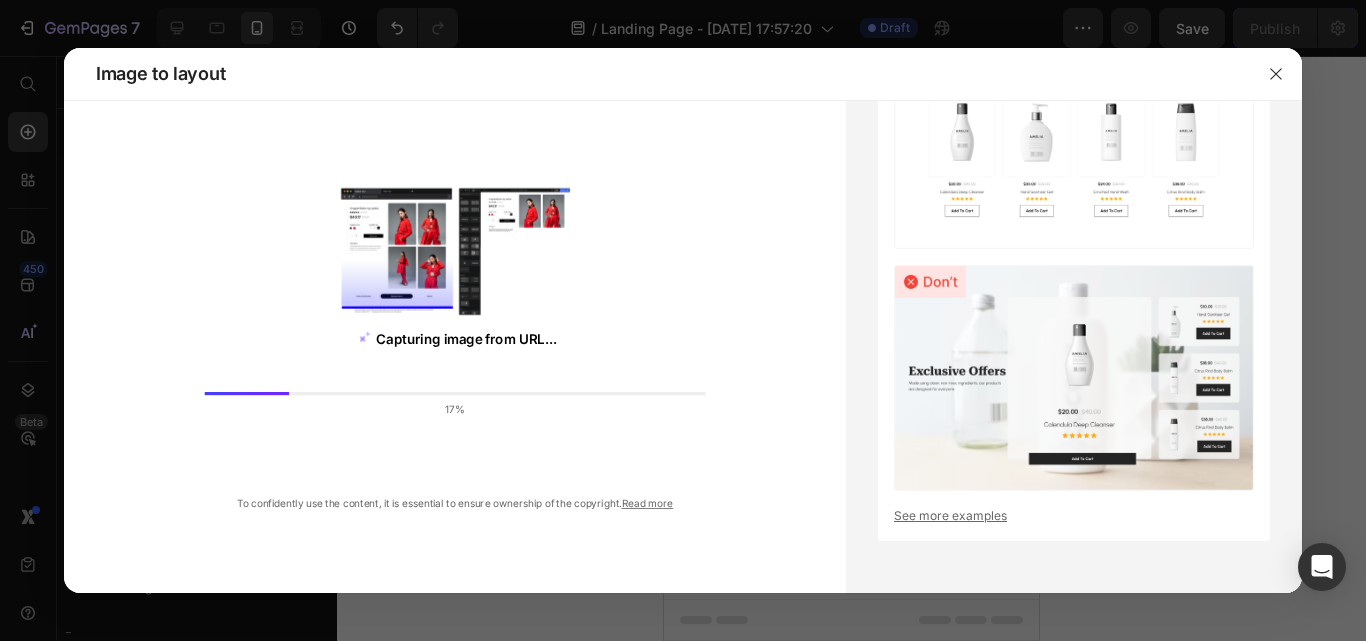click on "Capturing image from URL... 17%  To confidently use the content, it is essential to ensure ownership of the copyright.  Read more" at bounding box center [455, 335] 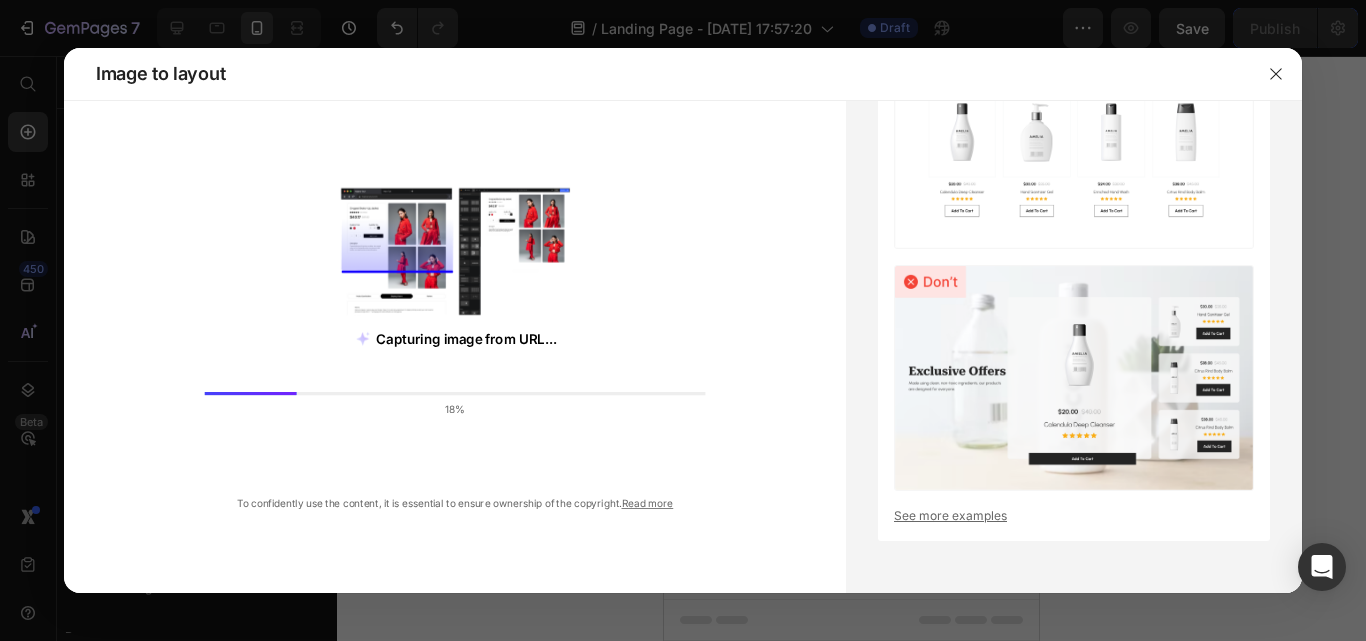 click on "Capturing image from URL... 18%  To confidently use the content, it is essential to ensure ownership of the copyright.  Read more" at bounding box center [455, 335] 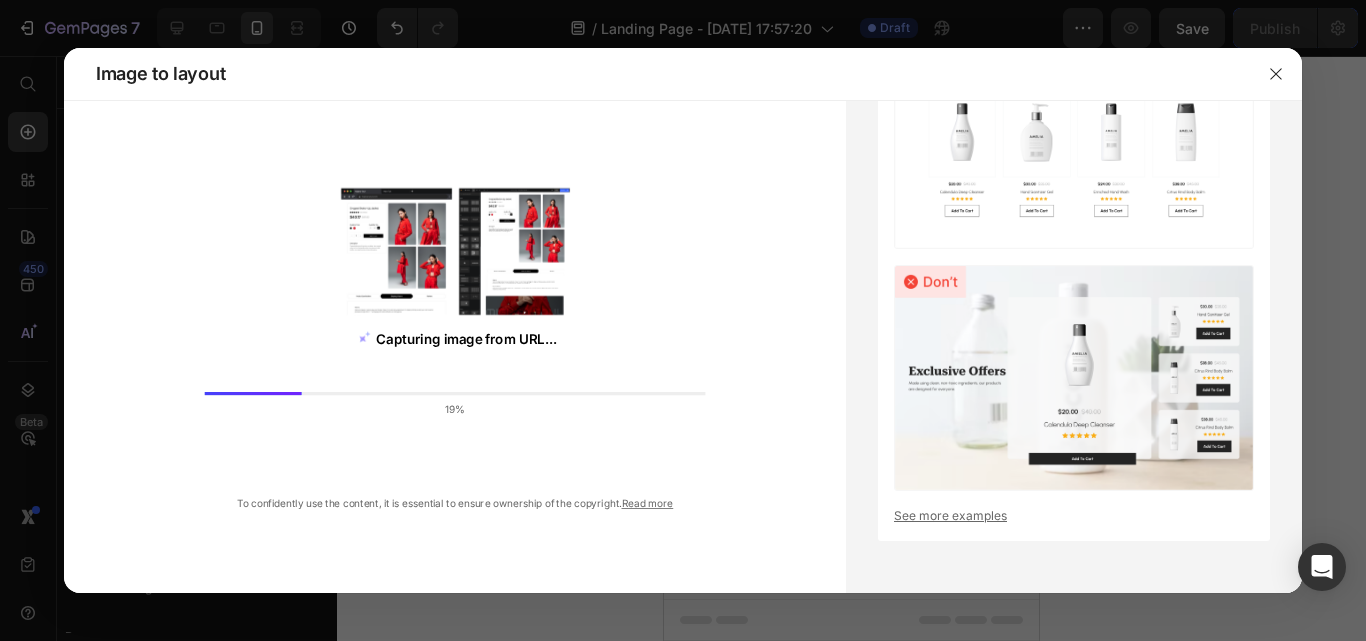 click on "Capturing image from URL... 19%  To confidently use the content, it is essential to ensure ownership of the copyright.  Read more" at bounding box center [455, 335] 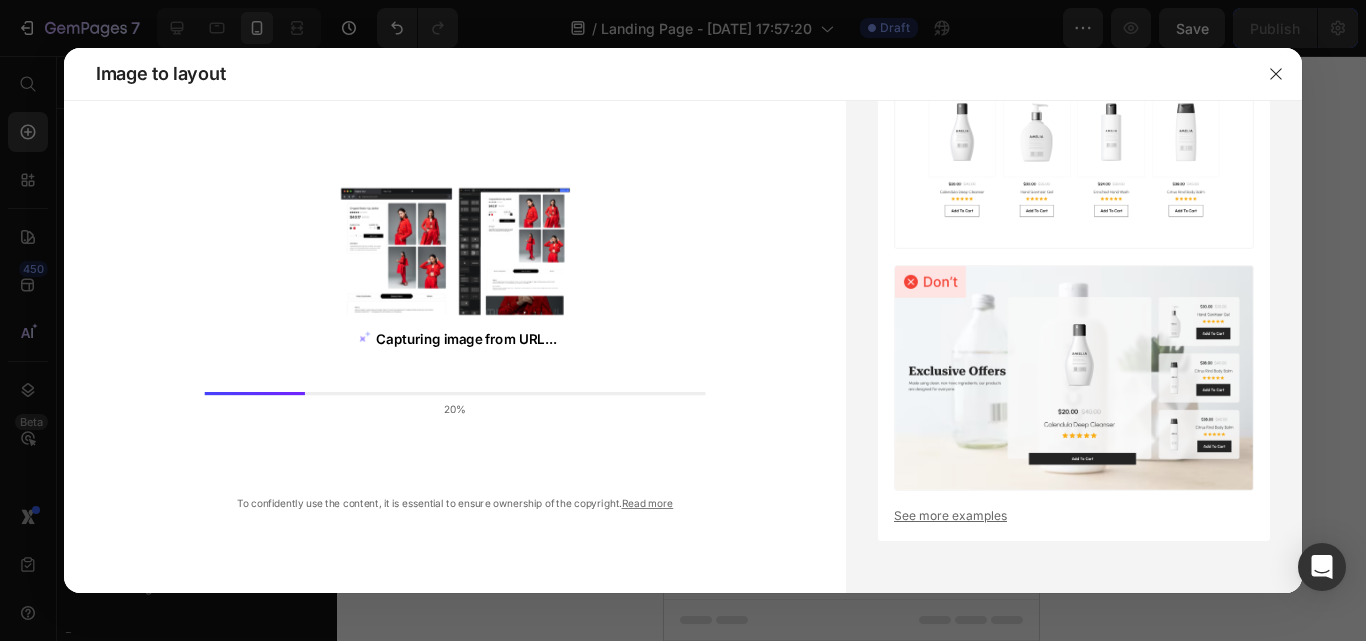 click on "Capturing image from URL... 20%  To confidently use the content, it is essential to ensure ownership of the copyright.  Read more" at bounding box center [455, 335] 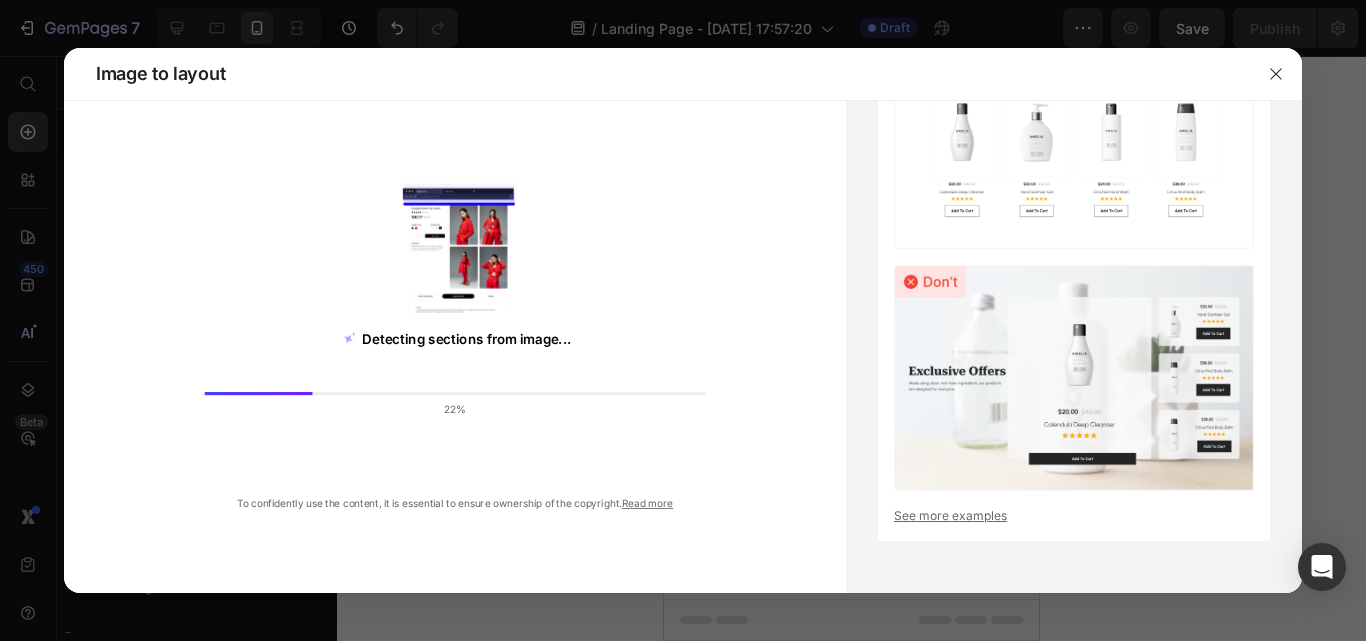 click on "Detecting sections from image... 22%  To confidently use the content, it is essential to ensure ownership of the copyright.  Read more" at bounding box center [455, 335] 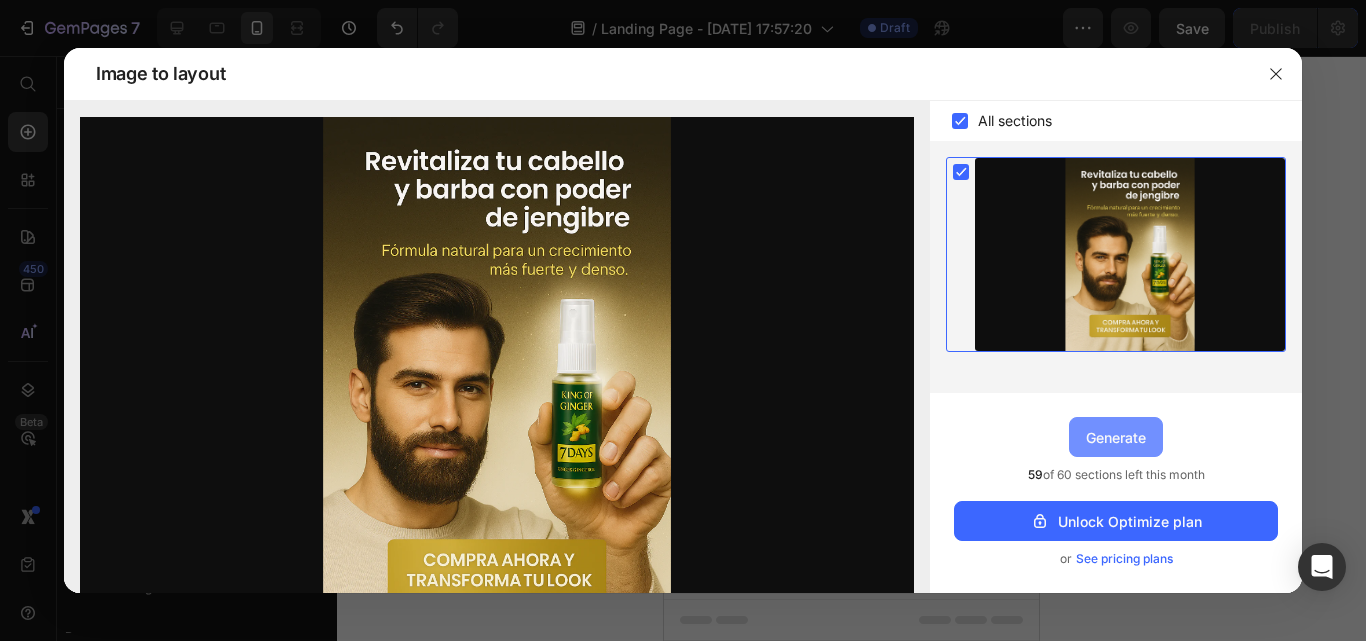 click on "Generate" at bounding box center (1116, 437) 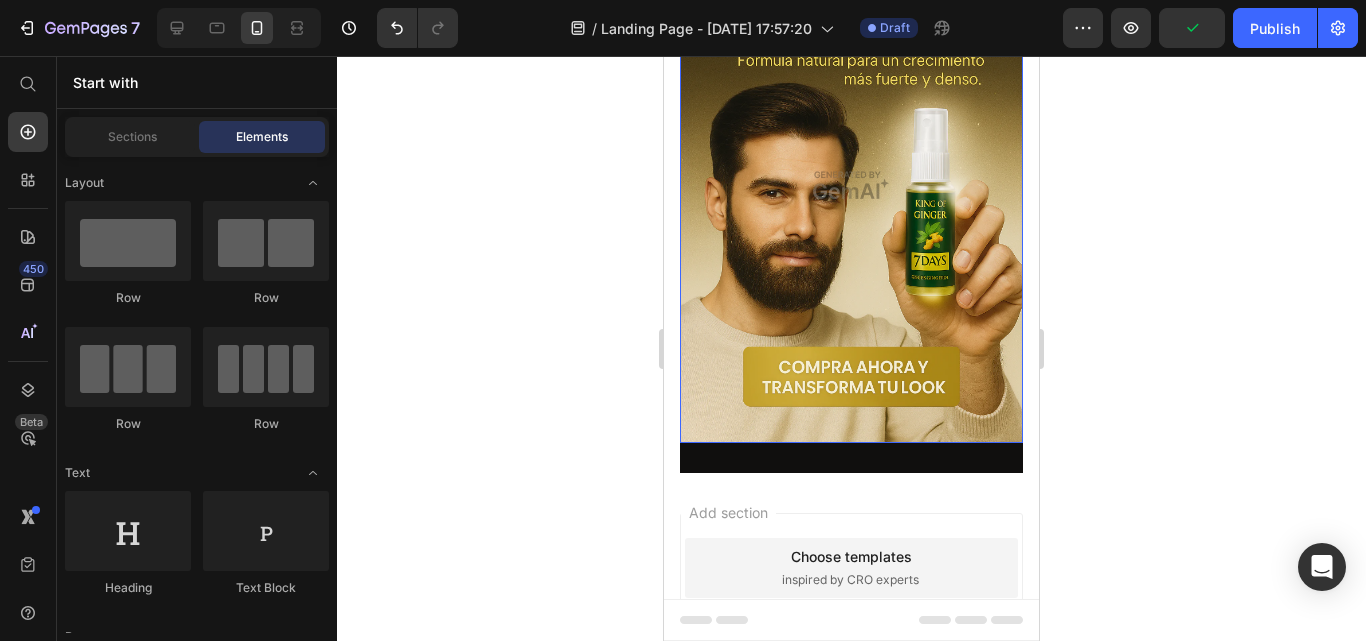 scroll, scrollTop: 200, scrollLeft: 0, axis: vertical 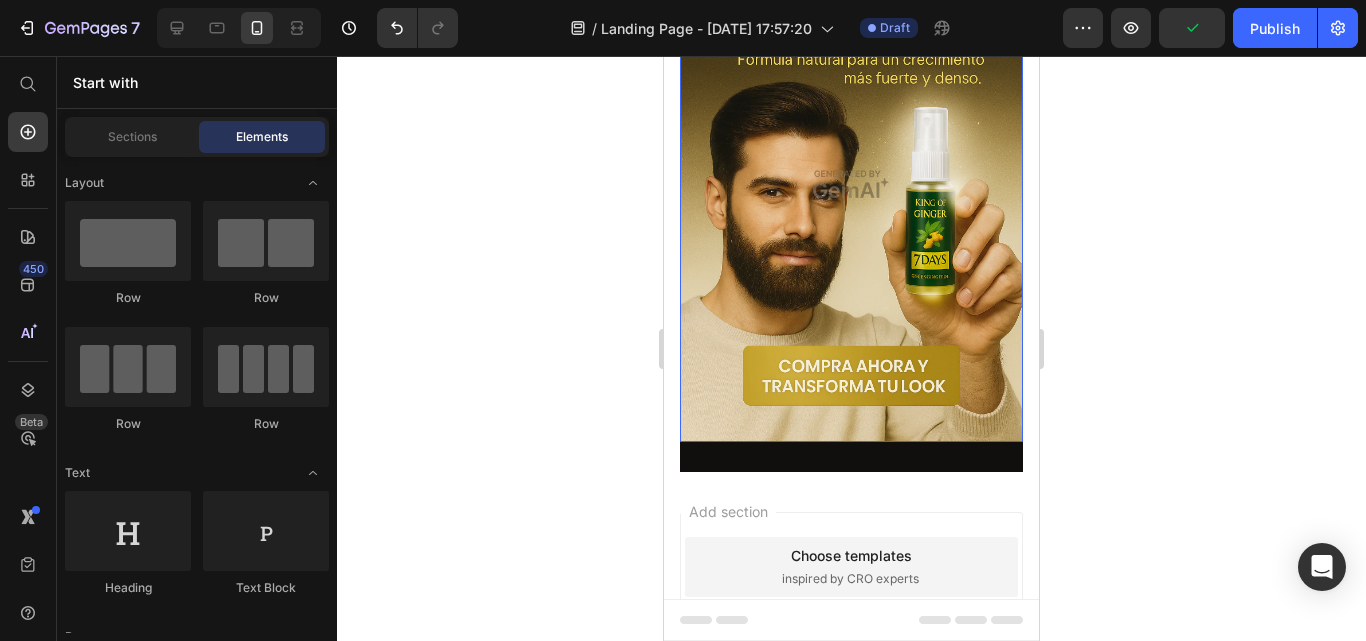 drag, startPoint x: 715, startPoint y: 327, endPoint x: 665, endPoint y: 335, distance: 50.635956 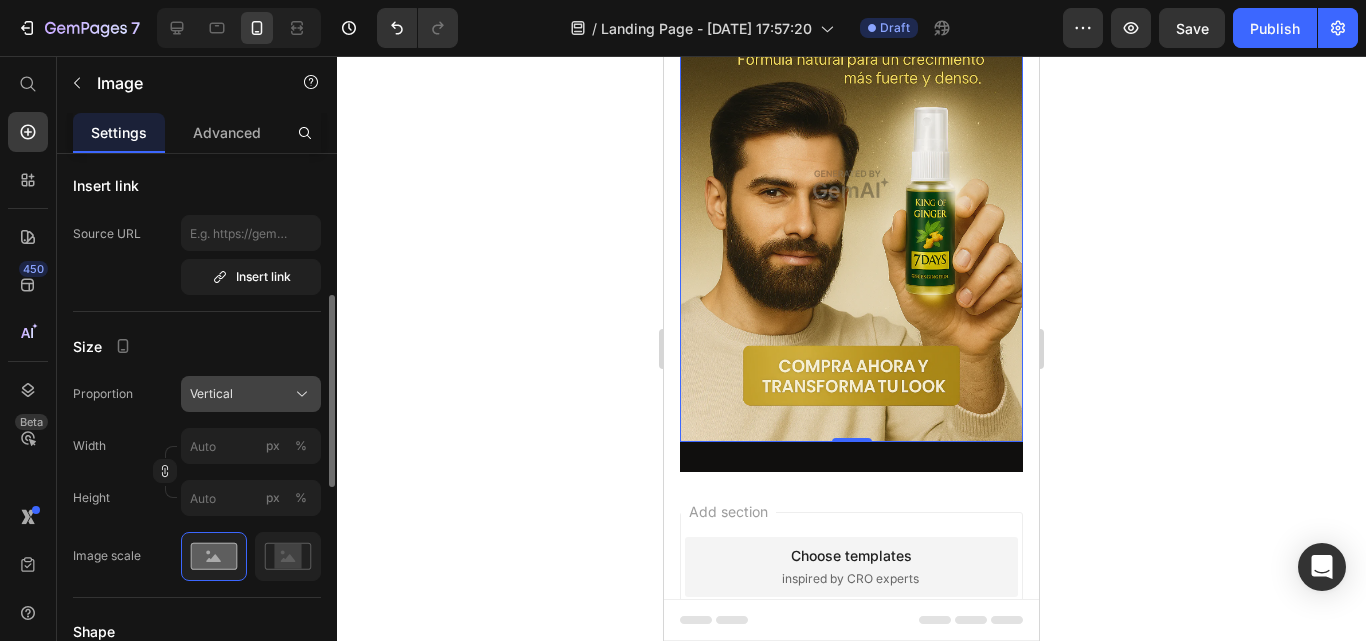 scroll, scrollTop: 600, scrollLeft: 0, axis: vertical 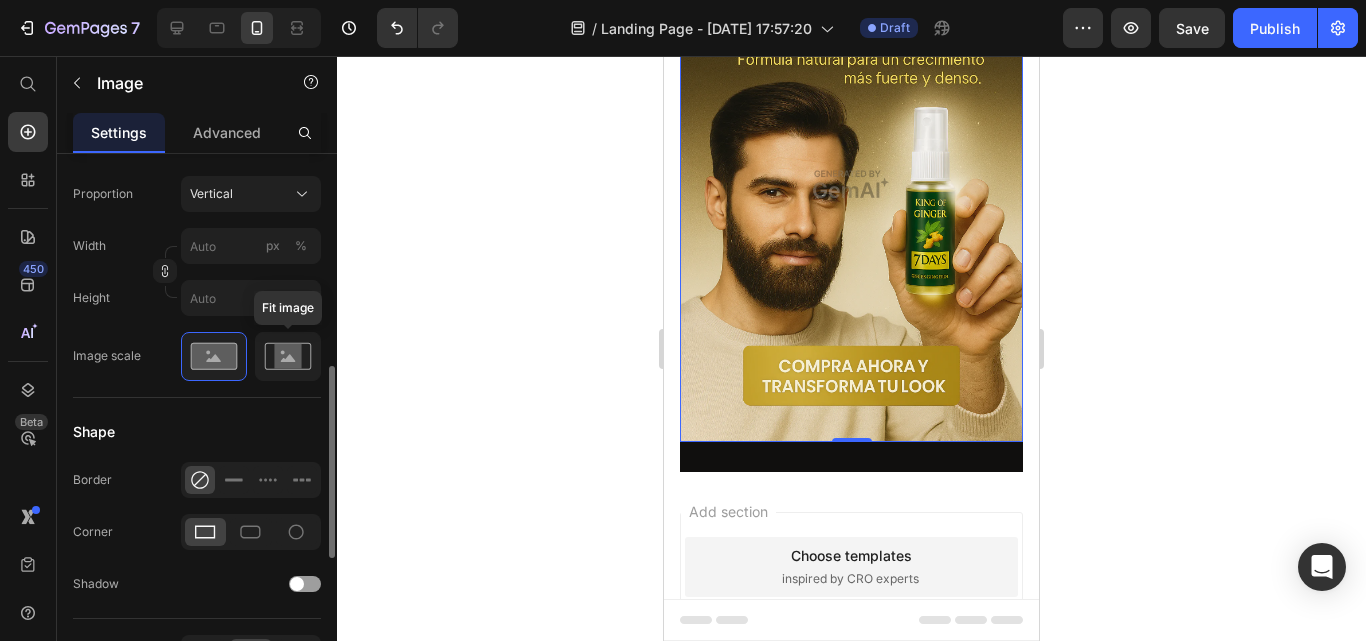 click 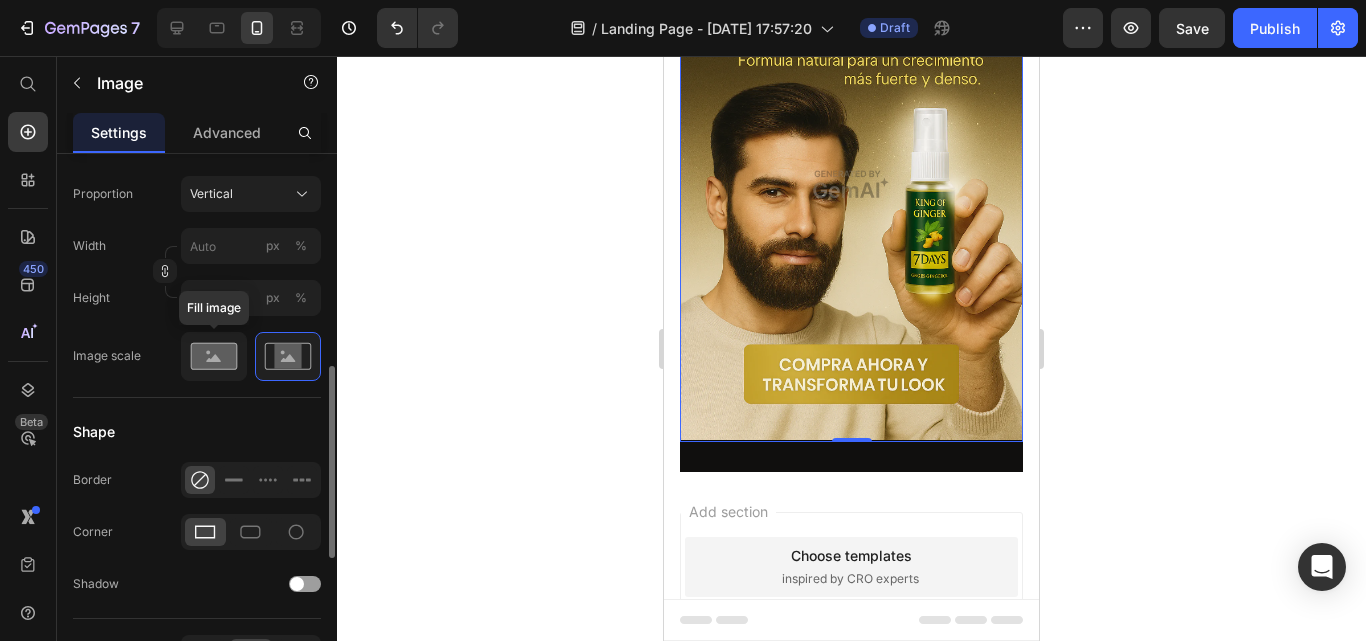 click 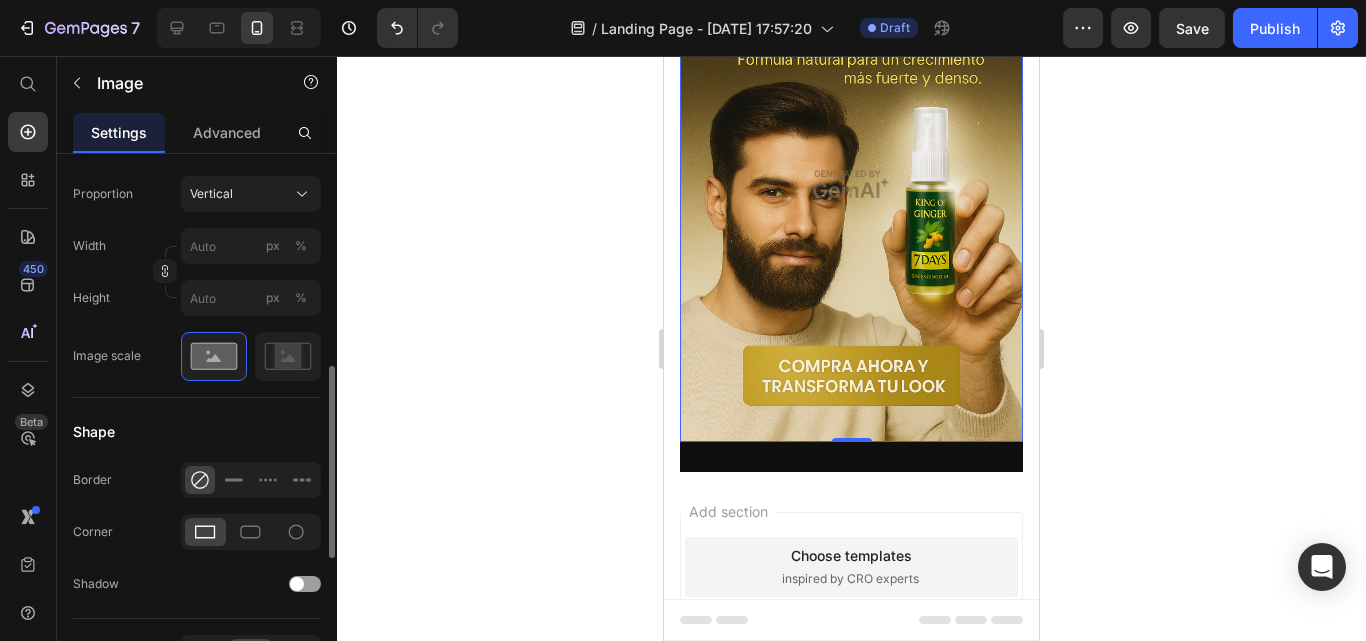 scroll, scrollTop: 800, scrollLeft: 0, axis: vertical 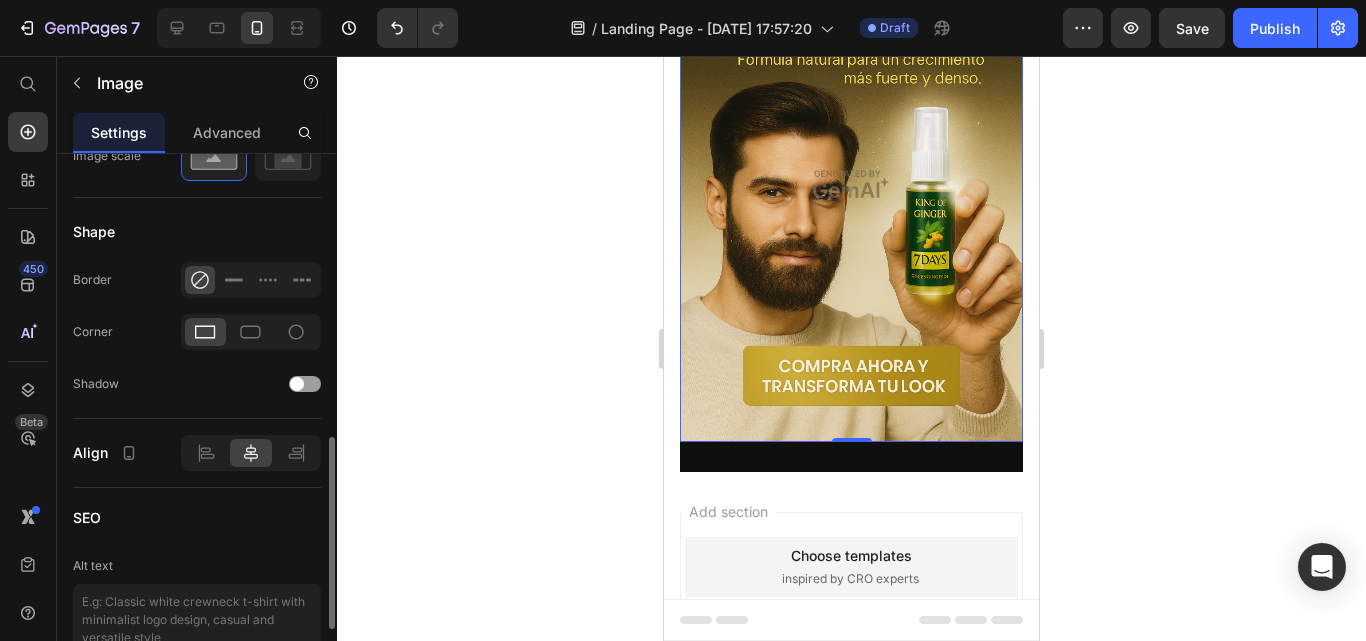 click 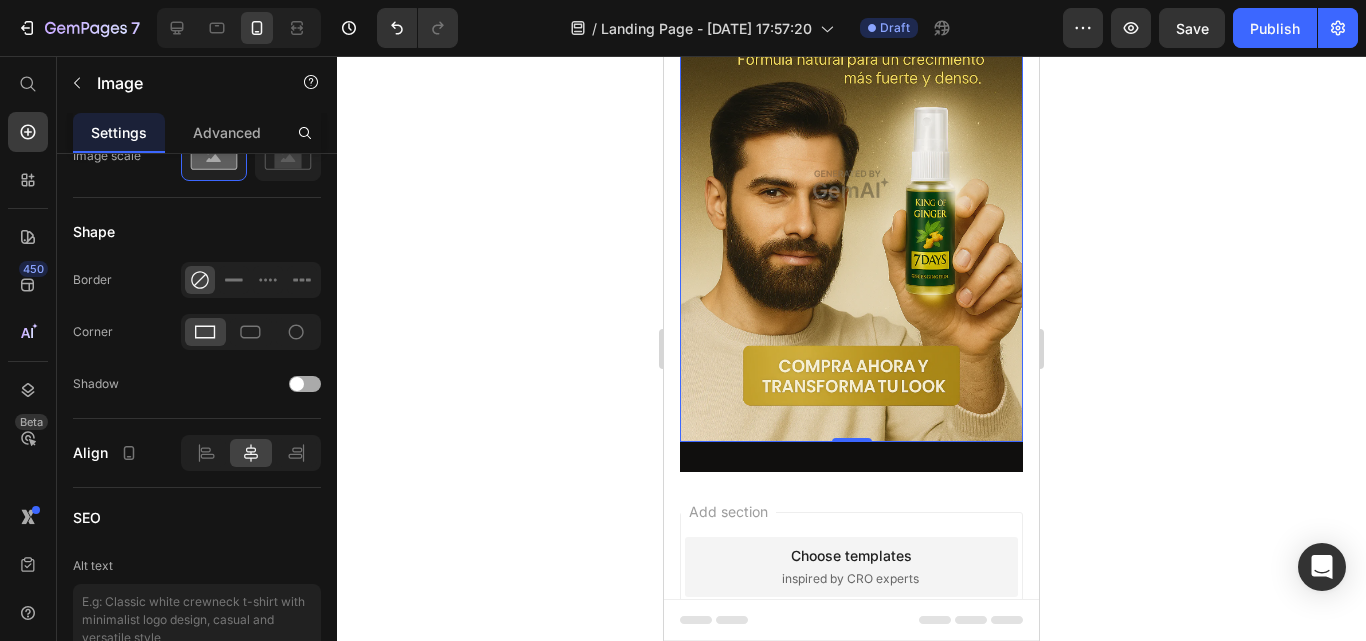 scroll, scrollTop: 992, scrollLeft: 0, axis: vertical 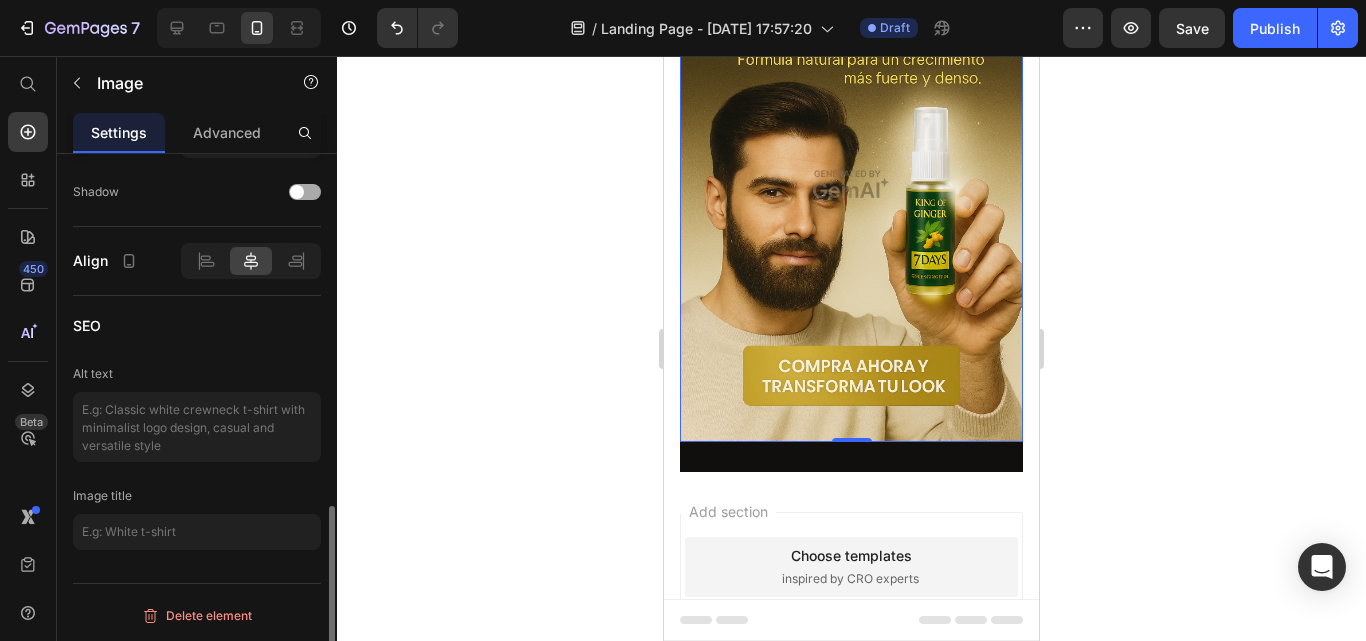 click at bounding box center (305, 192) 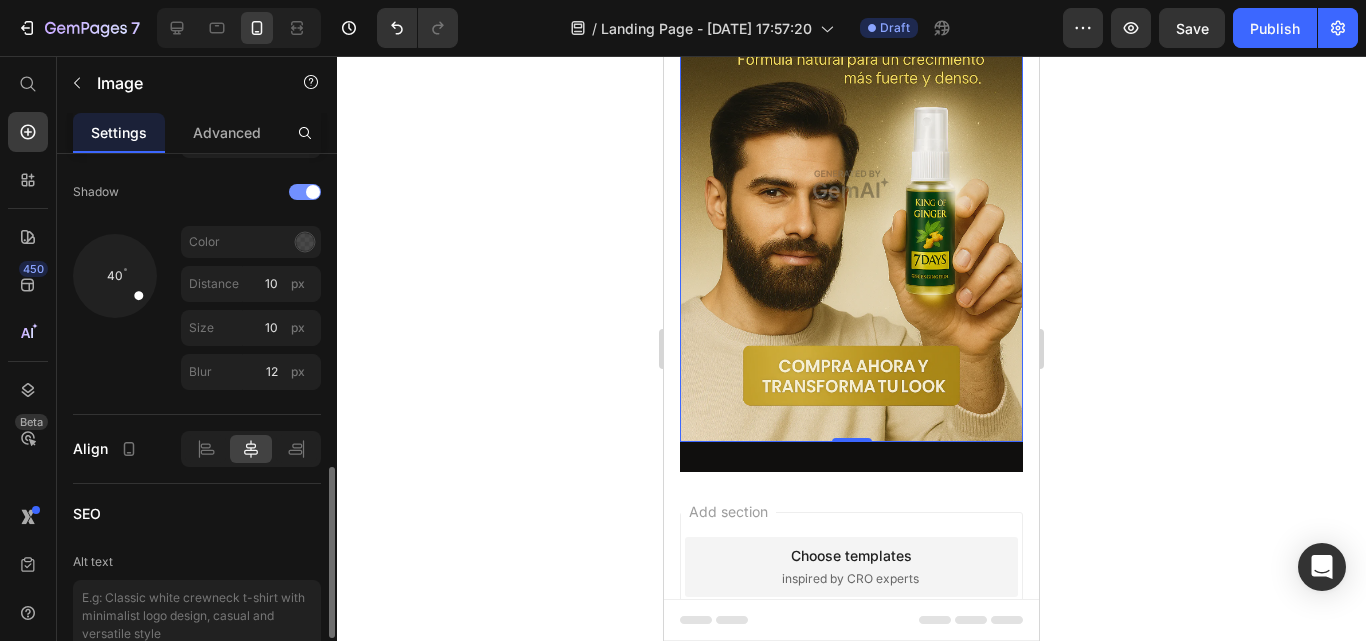 click at bounding box center (305, 192) 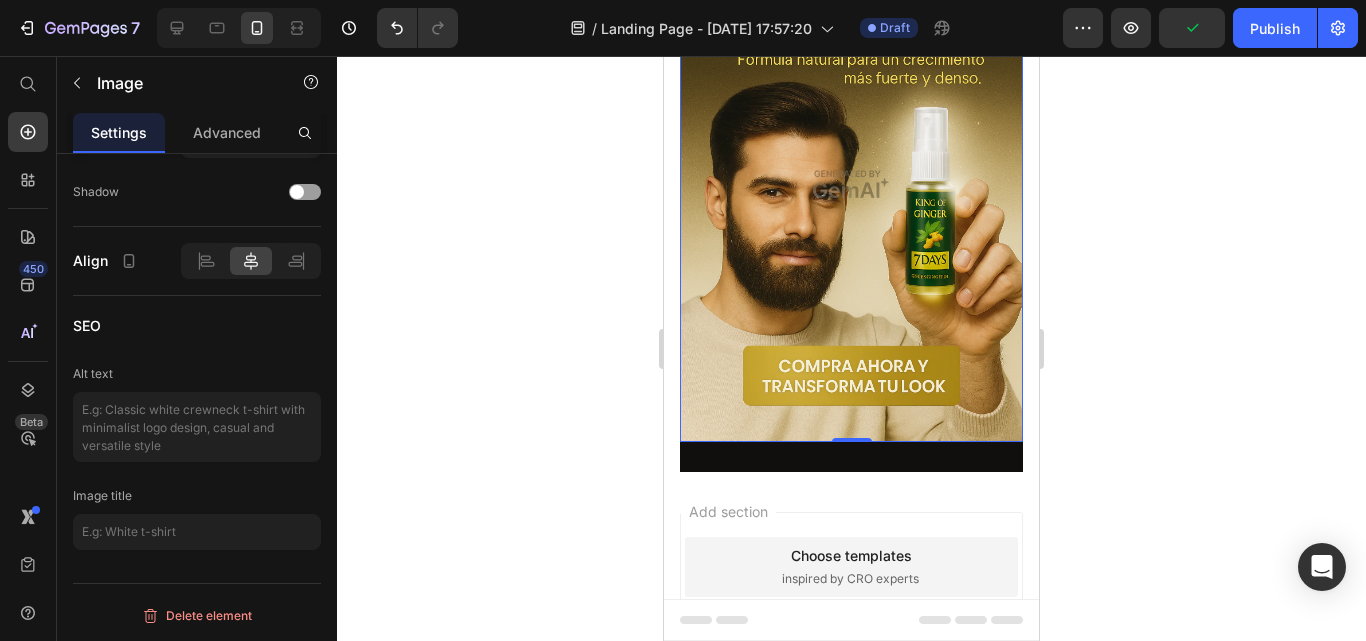 scroll, scrollTop: 492, scrollLeft: 0, axis: vertical 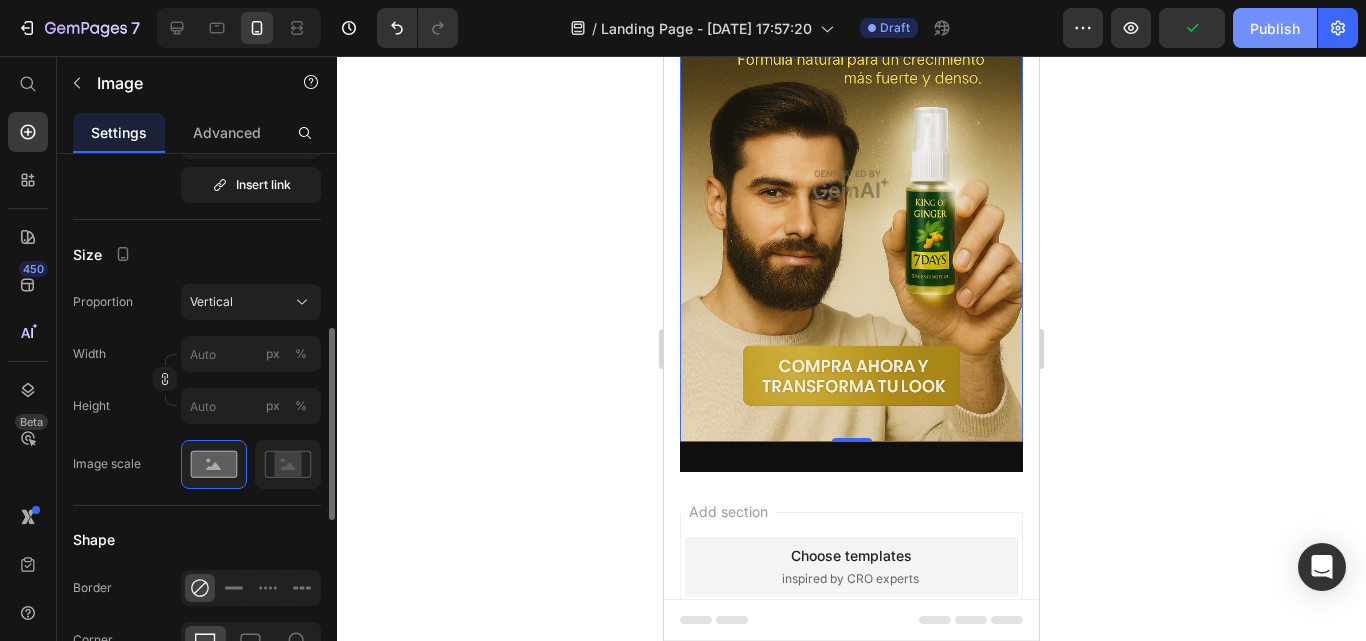 click on "Publish" at bounding box center [1275, 28] 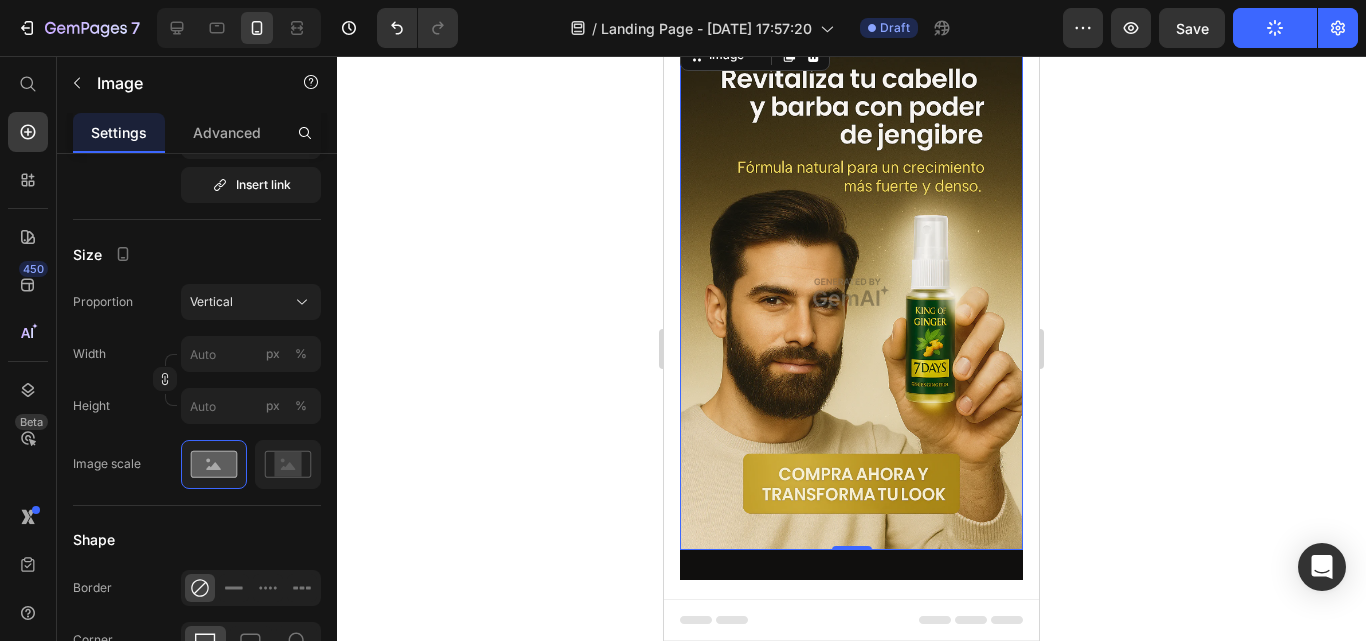 scroll, scrollTop: 0, scrollLeft: 0, axis: both 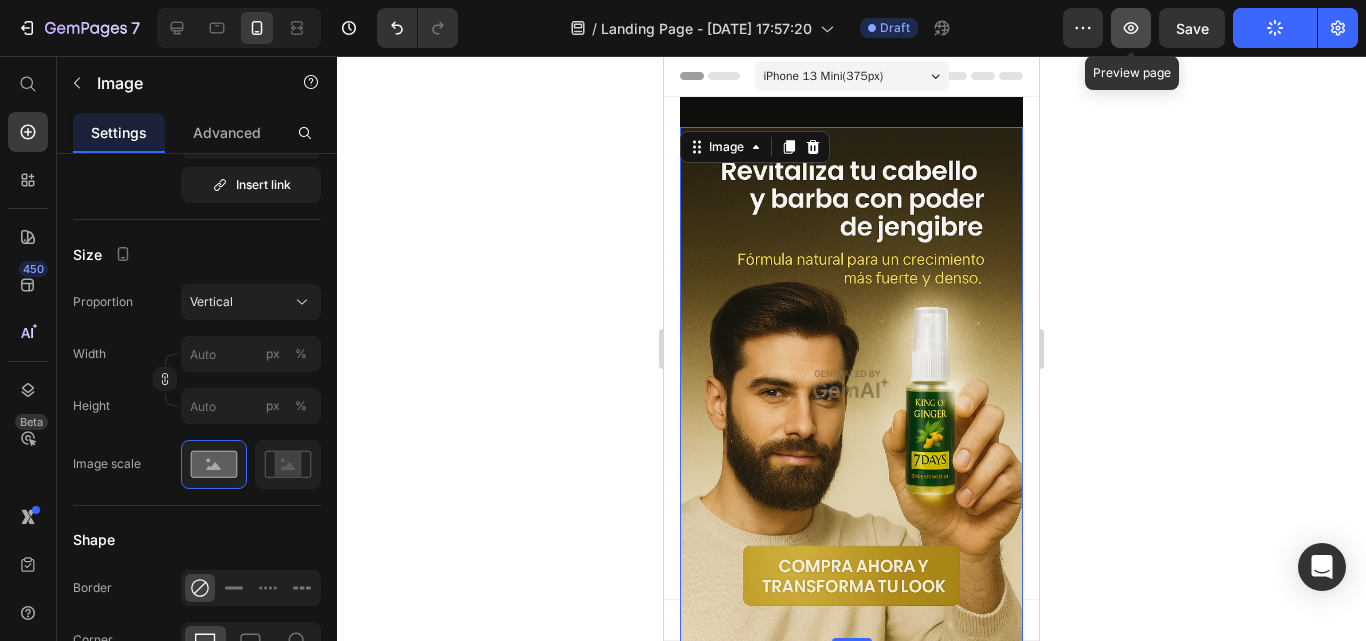 click 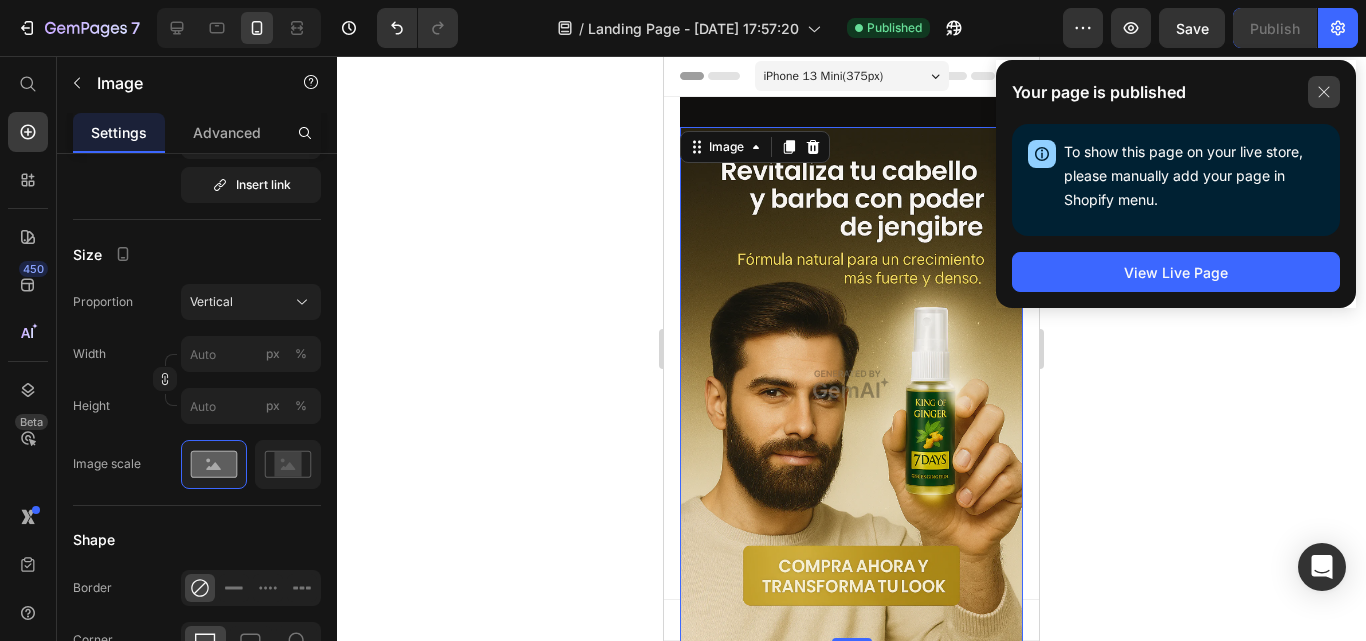 click 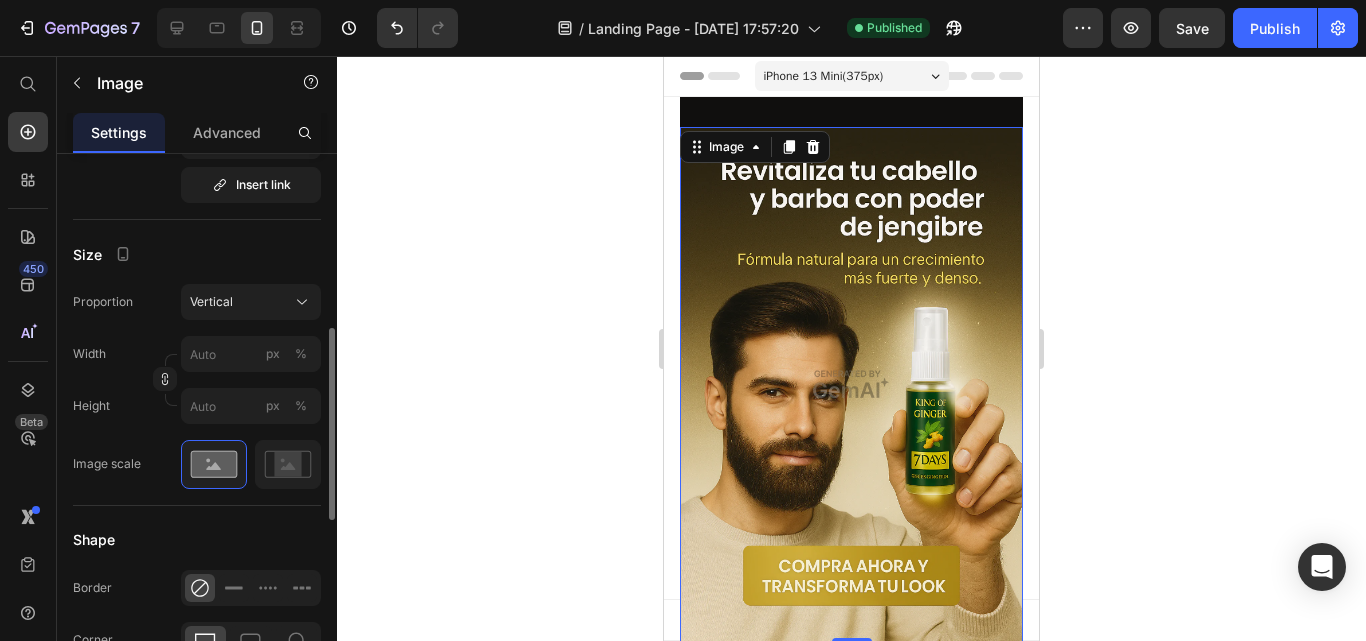 click on "Image Choose Image Upload Image [URL][DOMAIN_NAME]  or   Browse gallery  Preload Insert link Source URL  Insert link  Size Proportion Vertical Width px % Height px % Image scale Shape Border Corner Shadow Align SEO Alt text Image title" at bounding box center (197, 380) 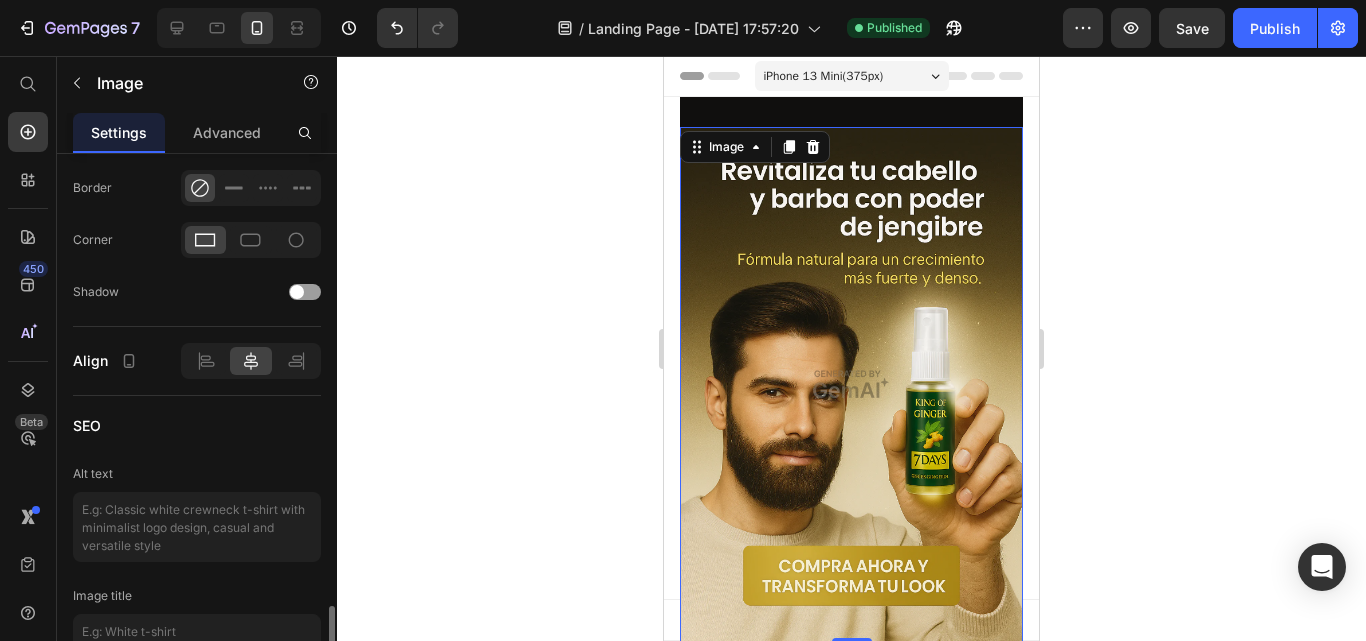 scroll, scrollTop: 992, scrollLeft: 0, axis: vertical 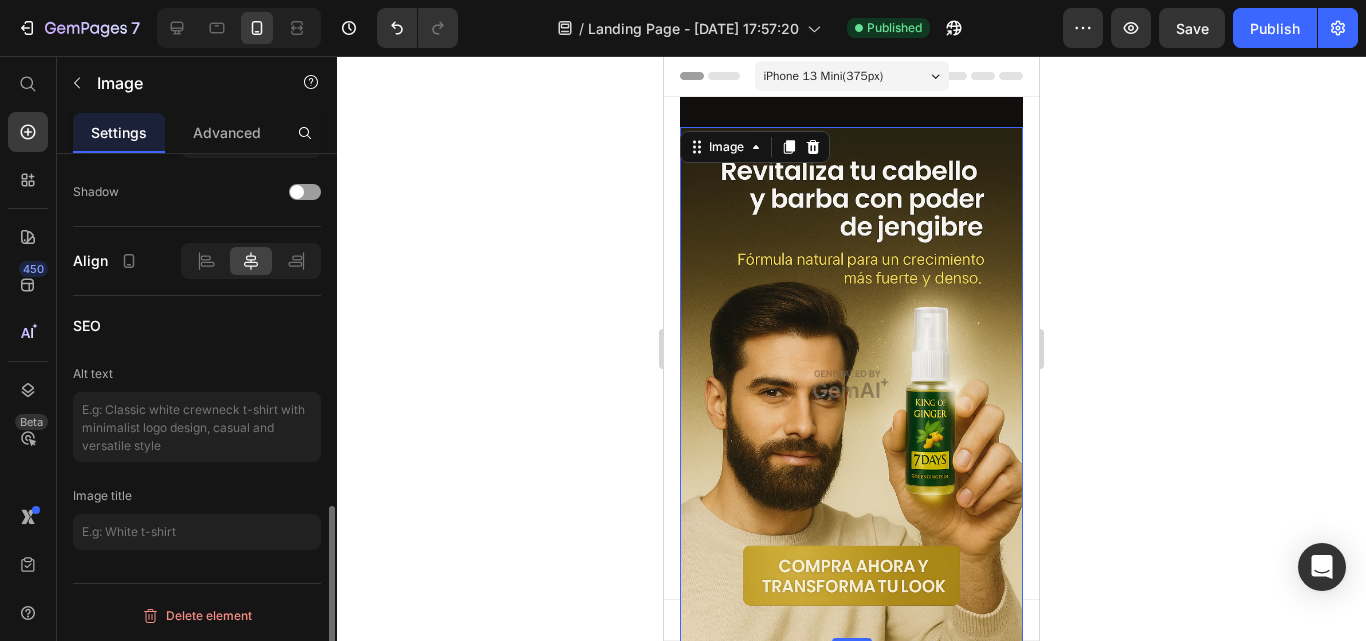 click on "Alt text" at bounding box center (197, 374) 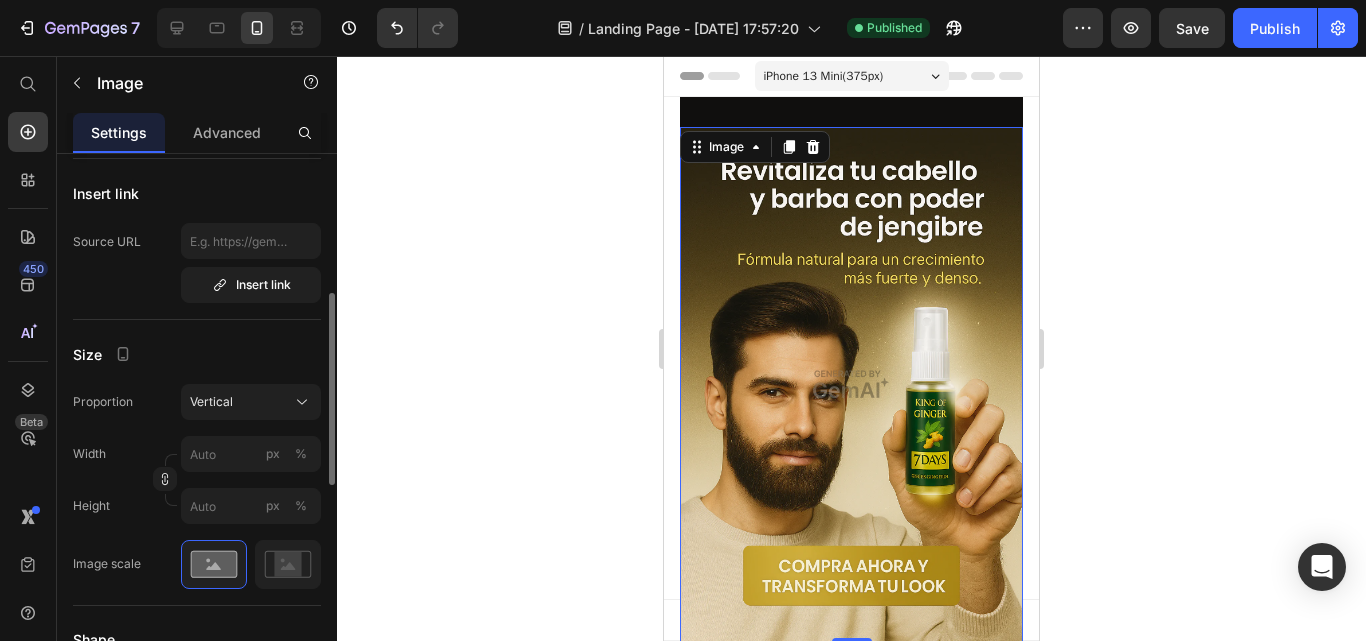 scroll, scrollTop: 92, scrollLeft: 0, axis: vertical 